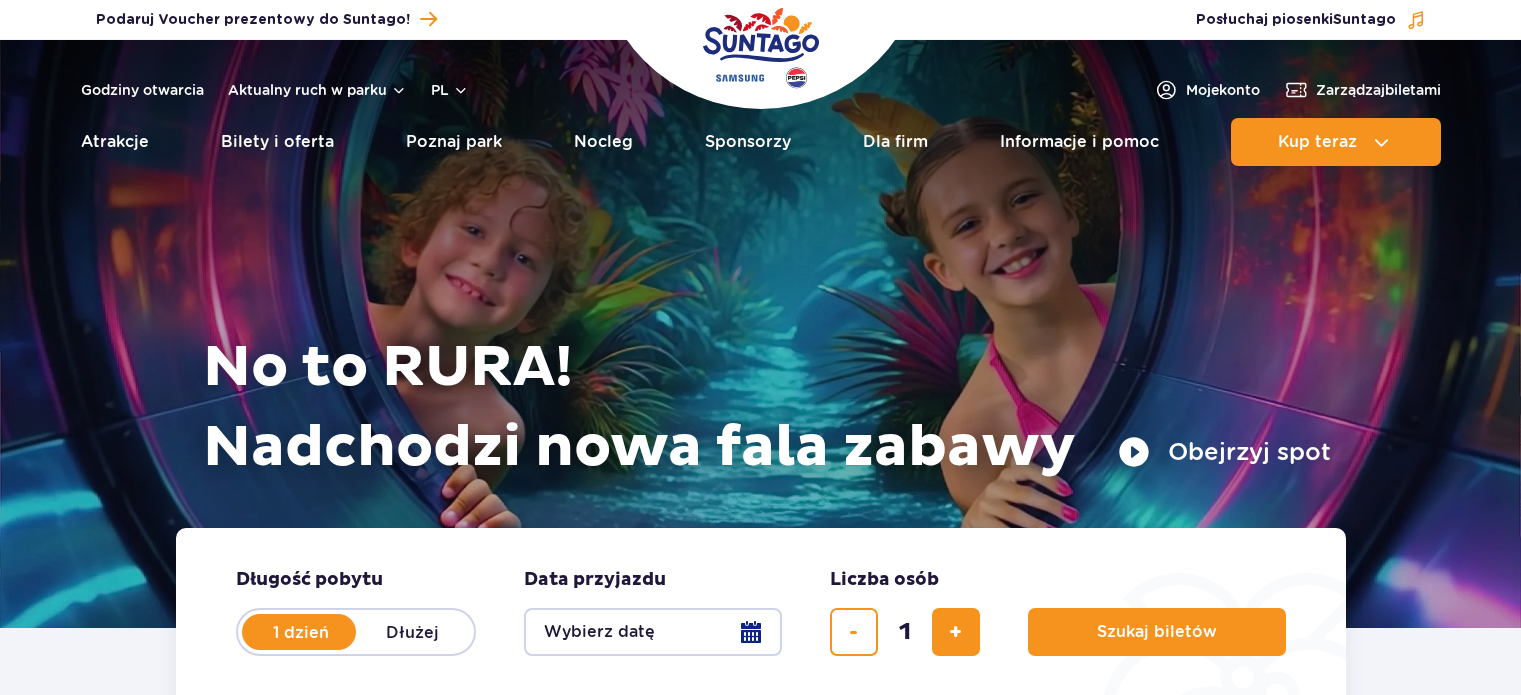 scroll, scrollTop: 0, scrollLeft: 0, axis: both 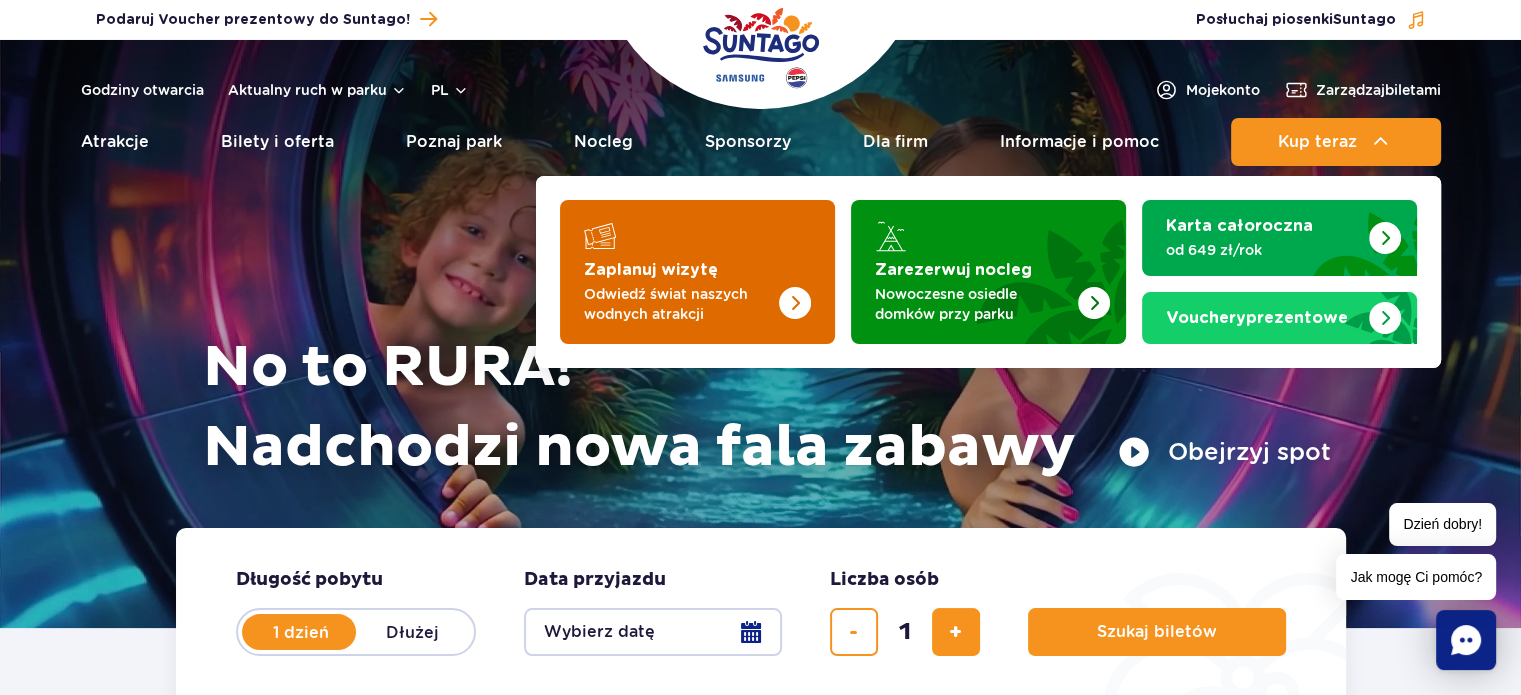 click on "Odwiedź świat naszych wodnych atrakcji" at bounding box center [681, 304] 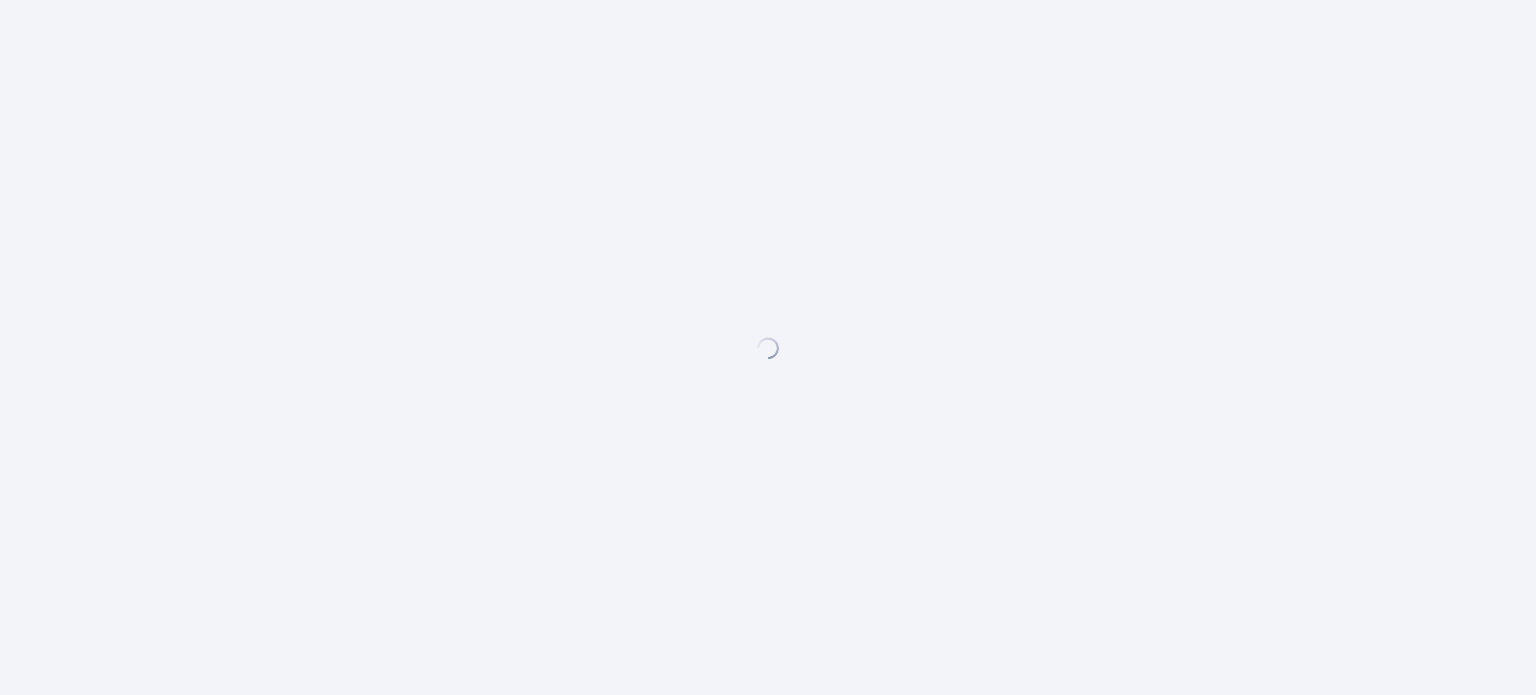 scroll, scrollTop: 0, scrollLeft: 0, axis: both 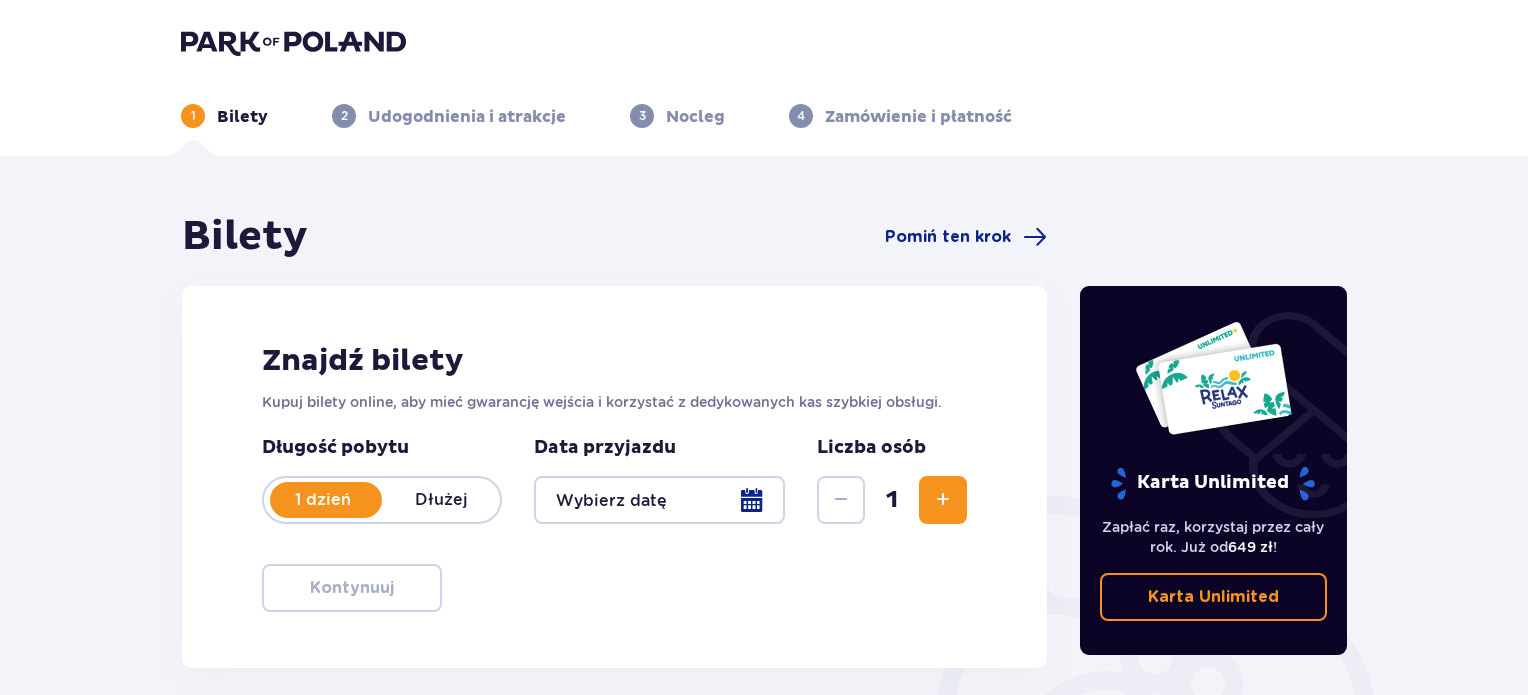 click at bounding box center (659, 500) 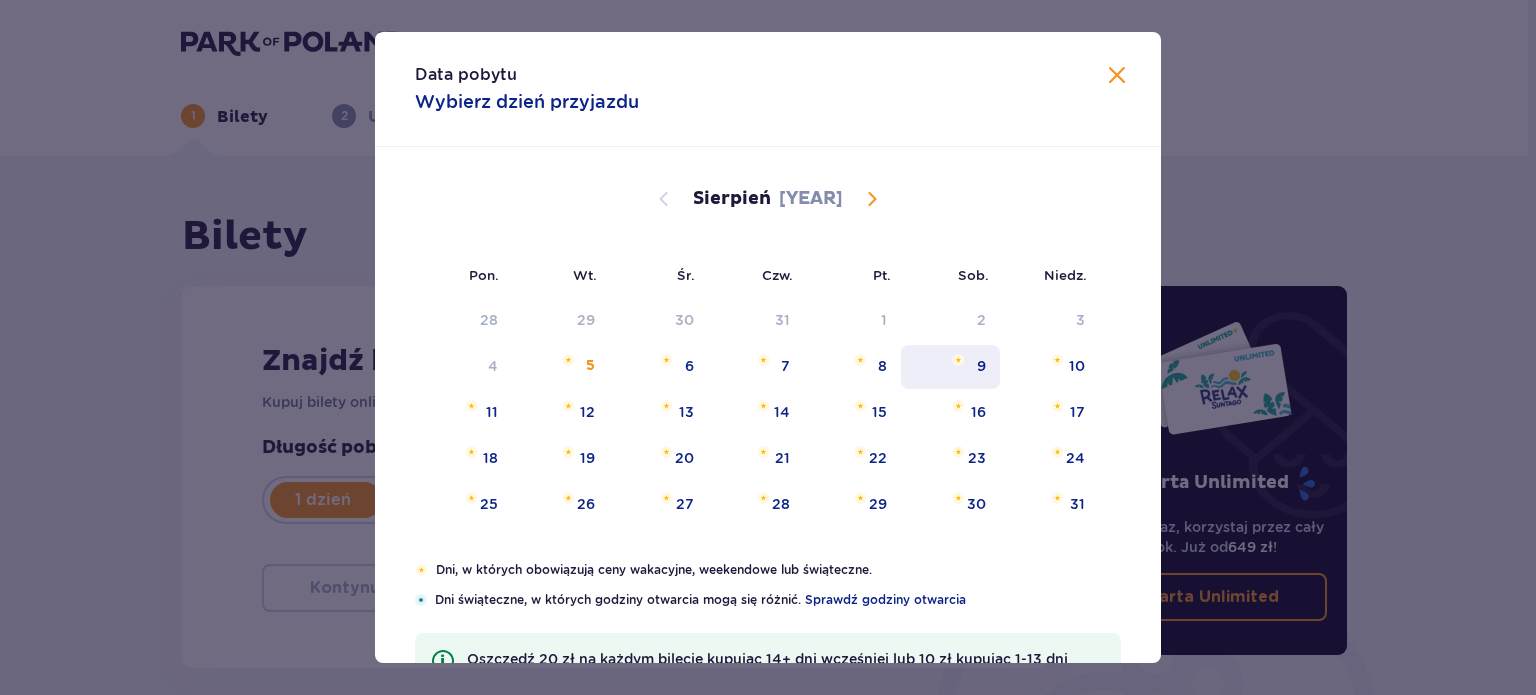 click on "9" at bounding box center (950, 367) 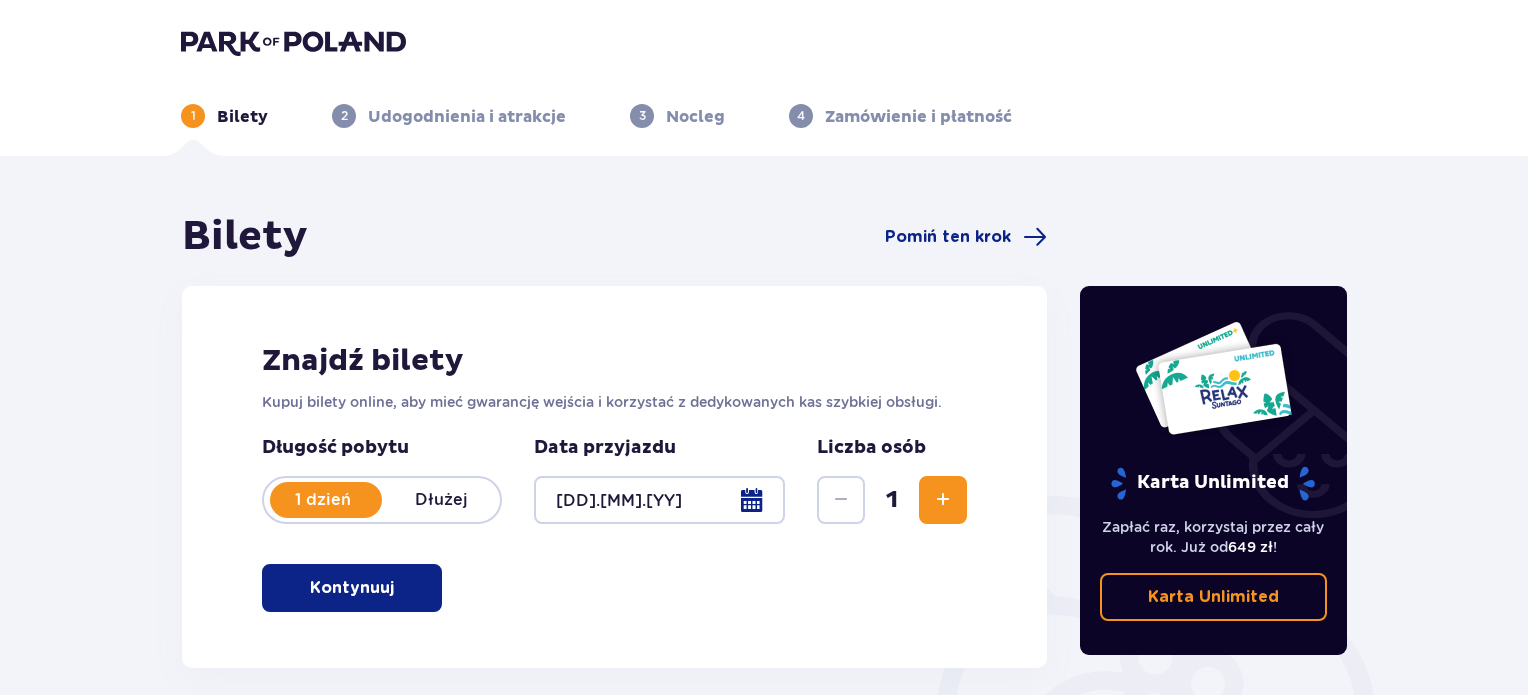 click at bounding box center (659, 500) 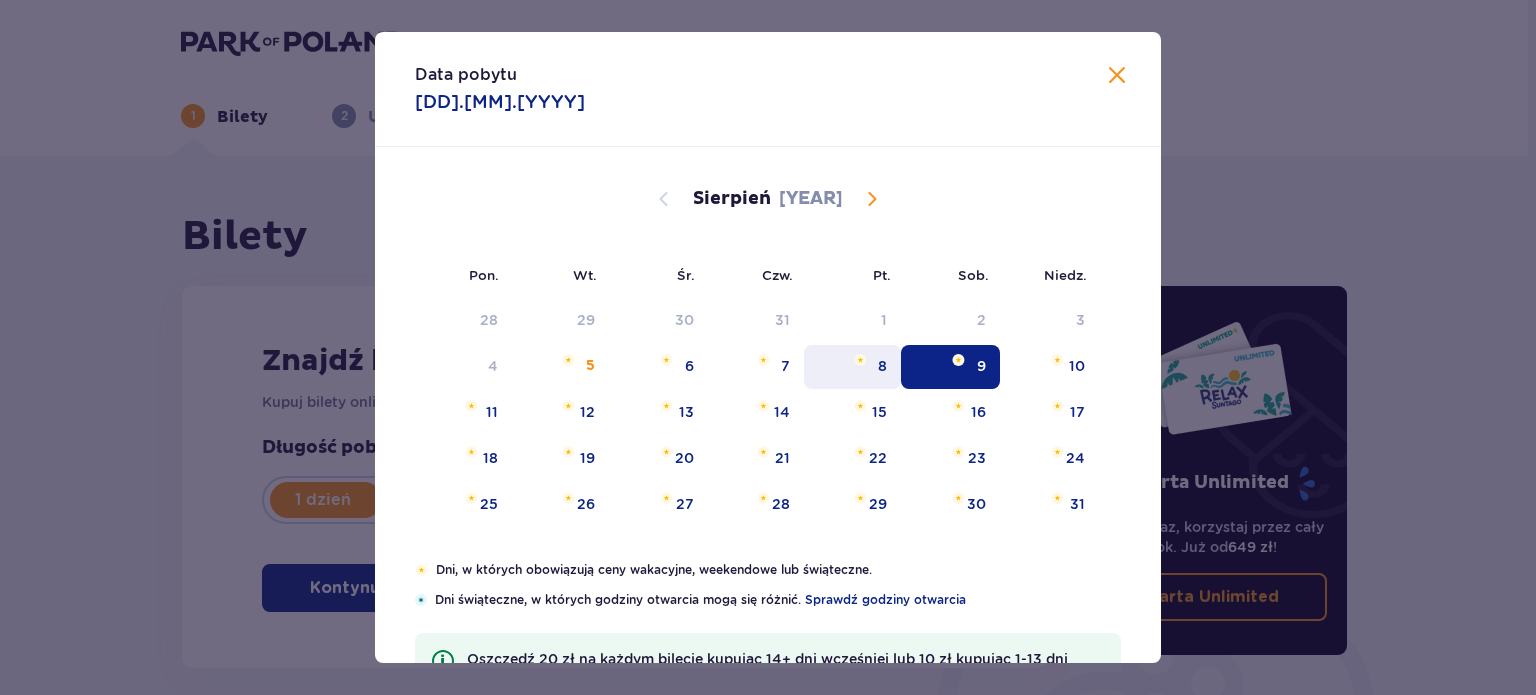 click on "8" at bounding box center [852, 367] 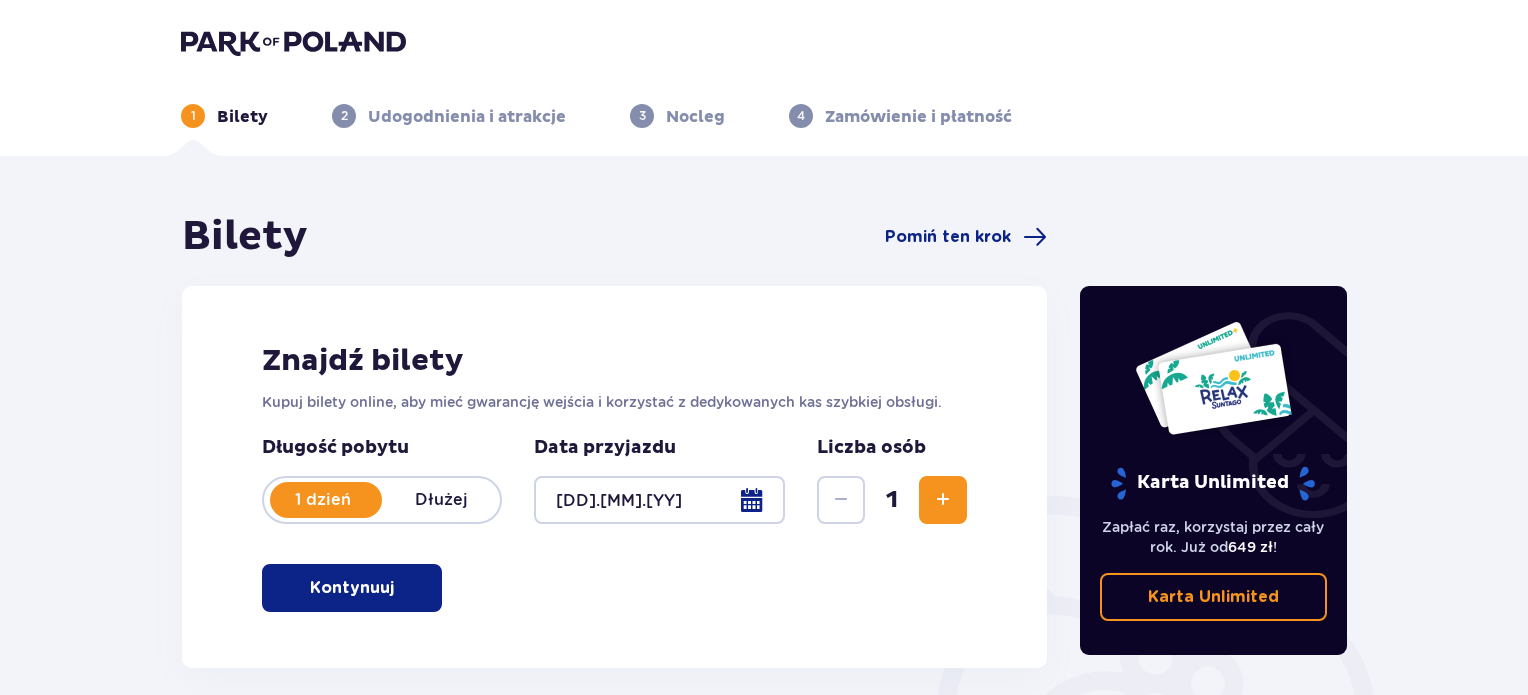 click on "Kontynuuj" at bounding box center (352, 588) 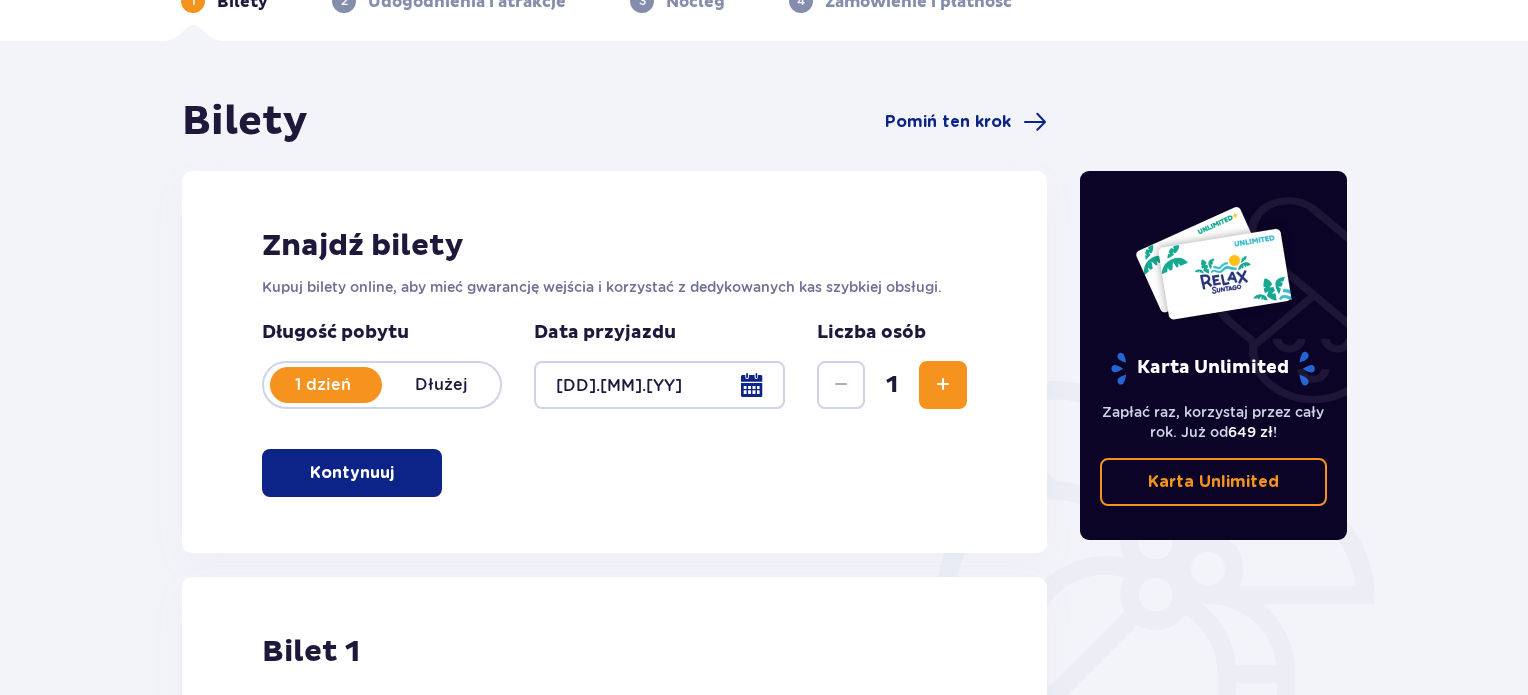 scroll, scrollTop: 68, scrollLeft: 0, axis: vertical 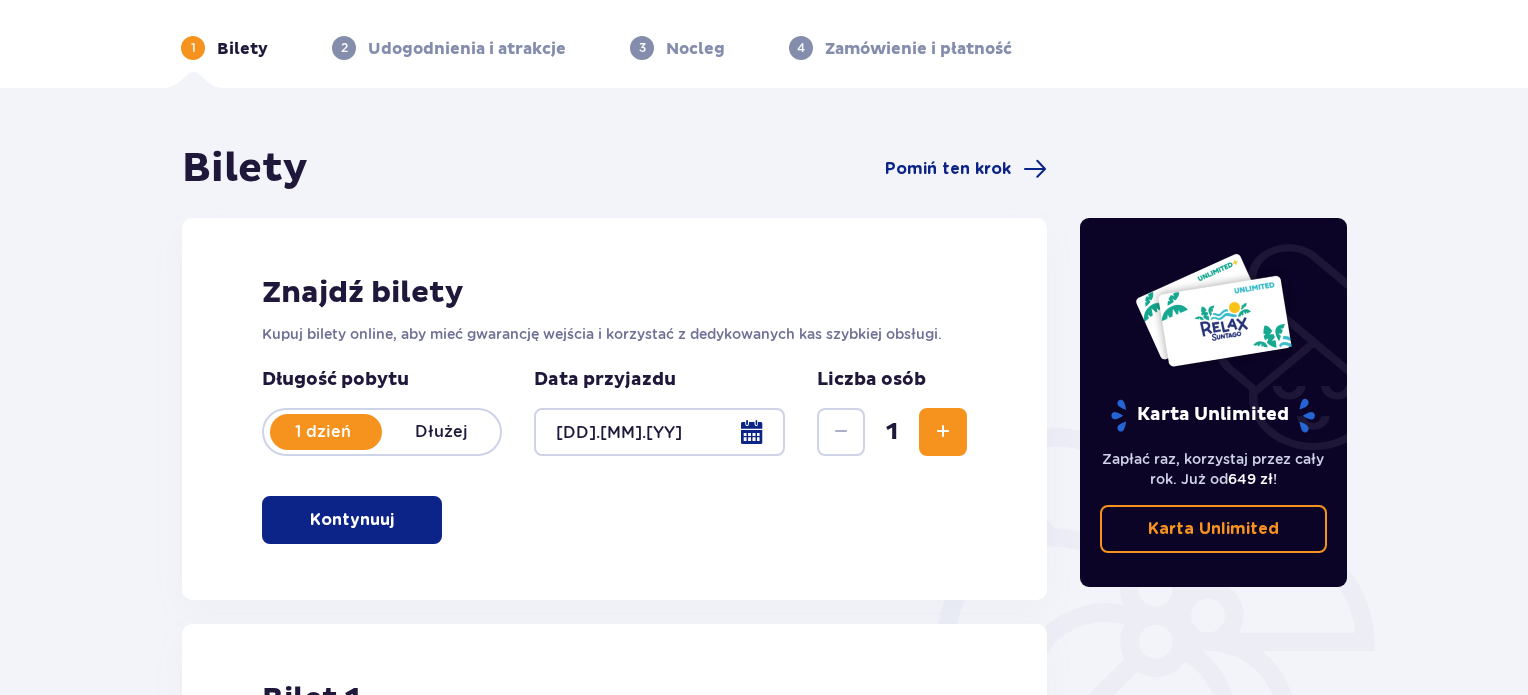 click at bounding box center (943, 432) 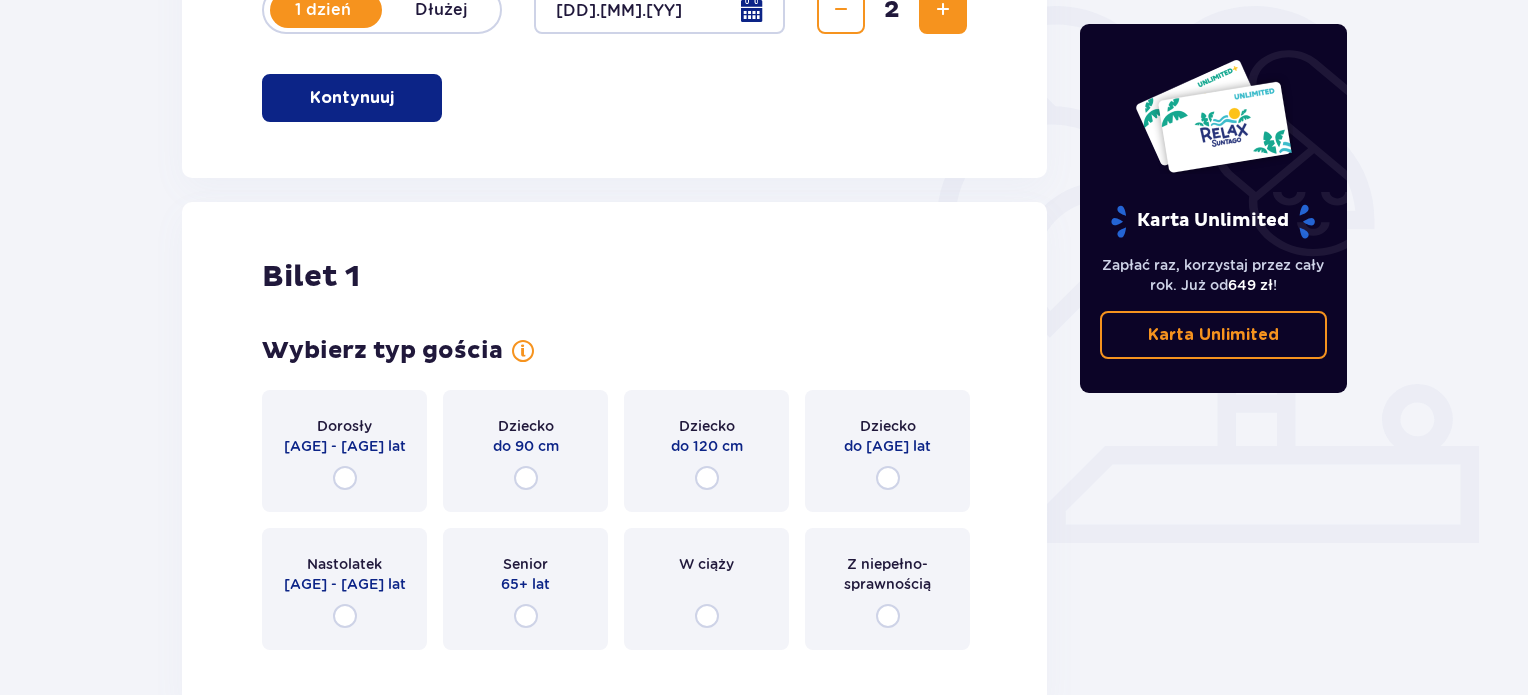 click on "Dziecko do 16 lat" at bounding box center [887, 451] 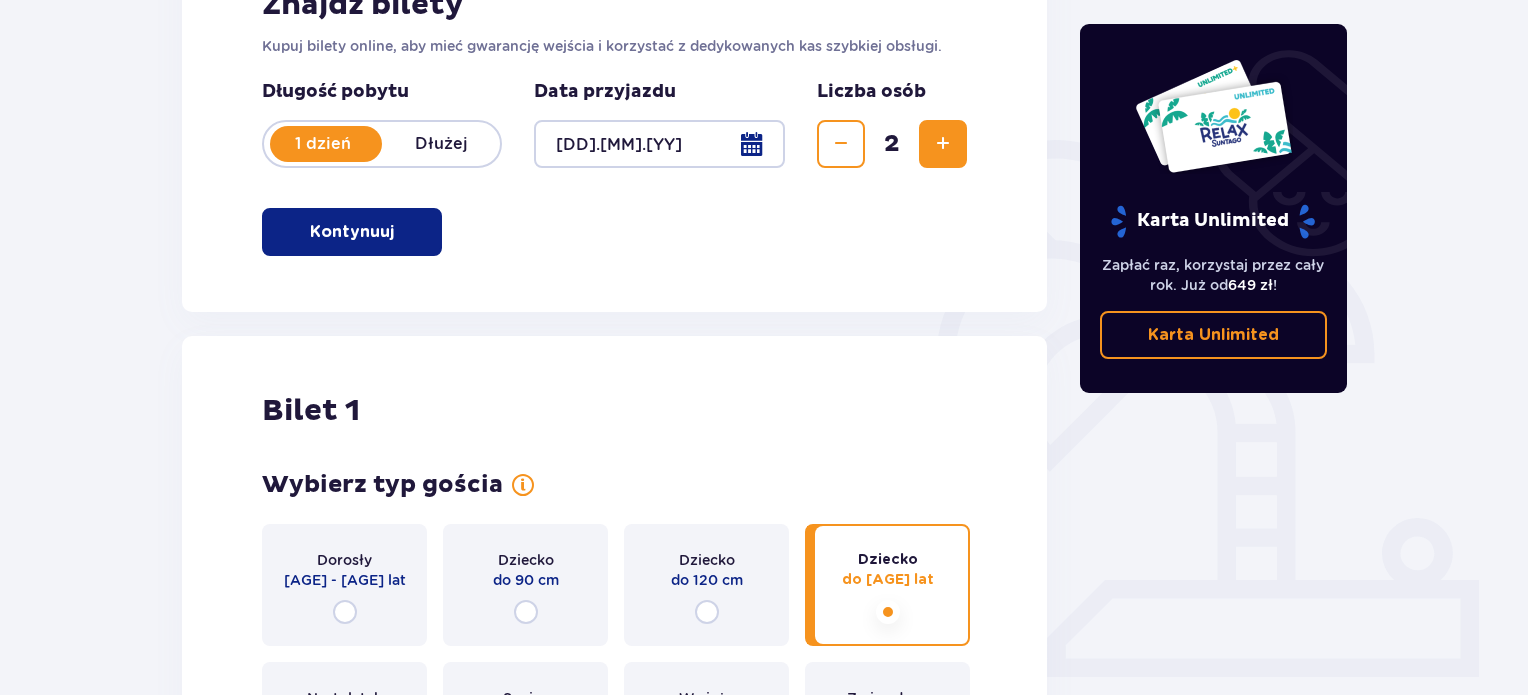 click at bounding box center [943, 144] 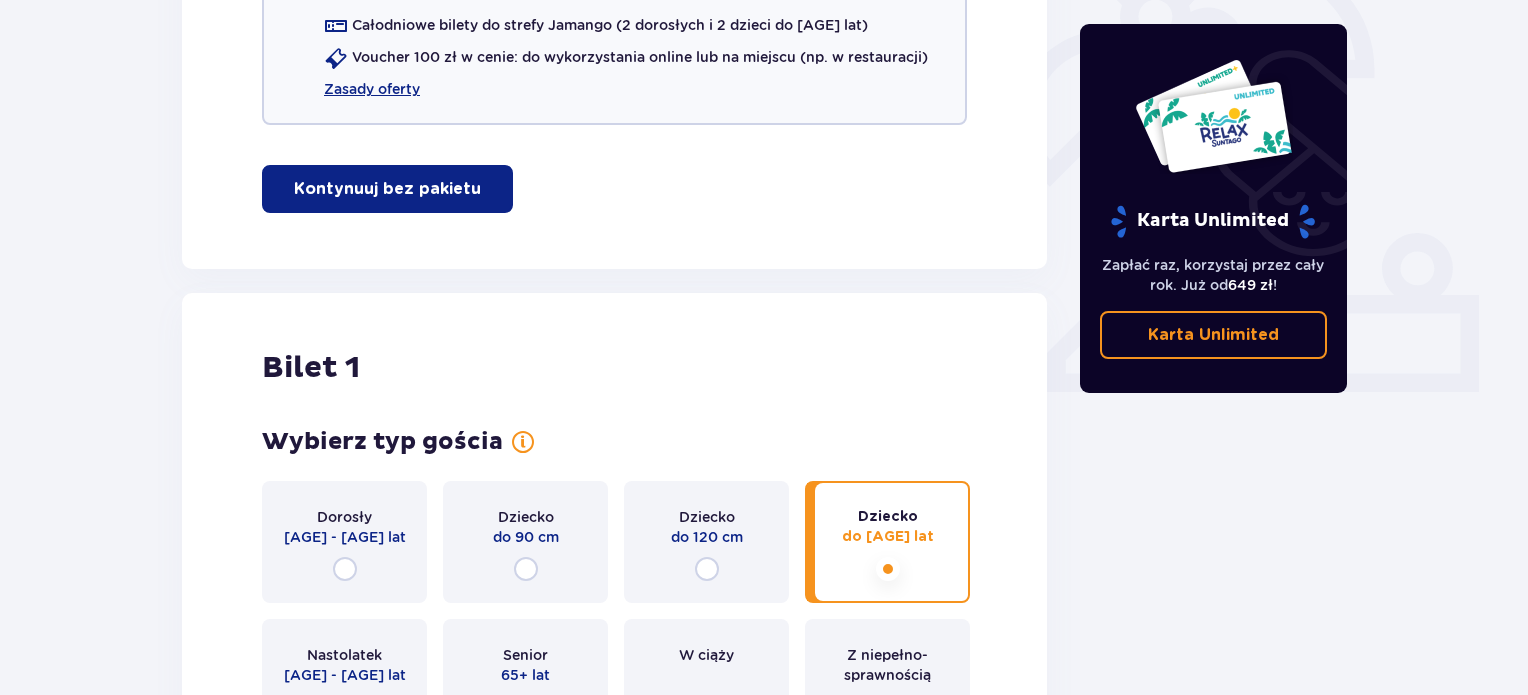 scroll, scrollTop: 228, scrollLeft: 0, axis: vertical 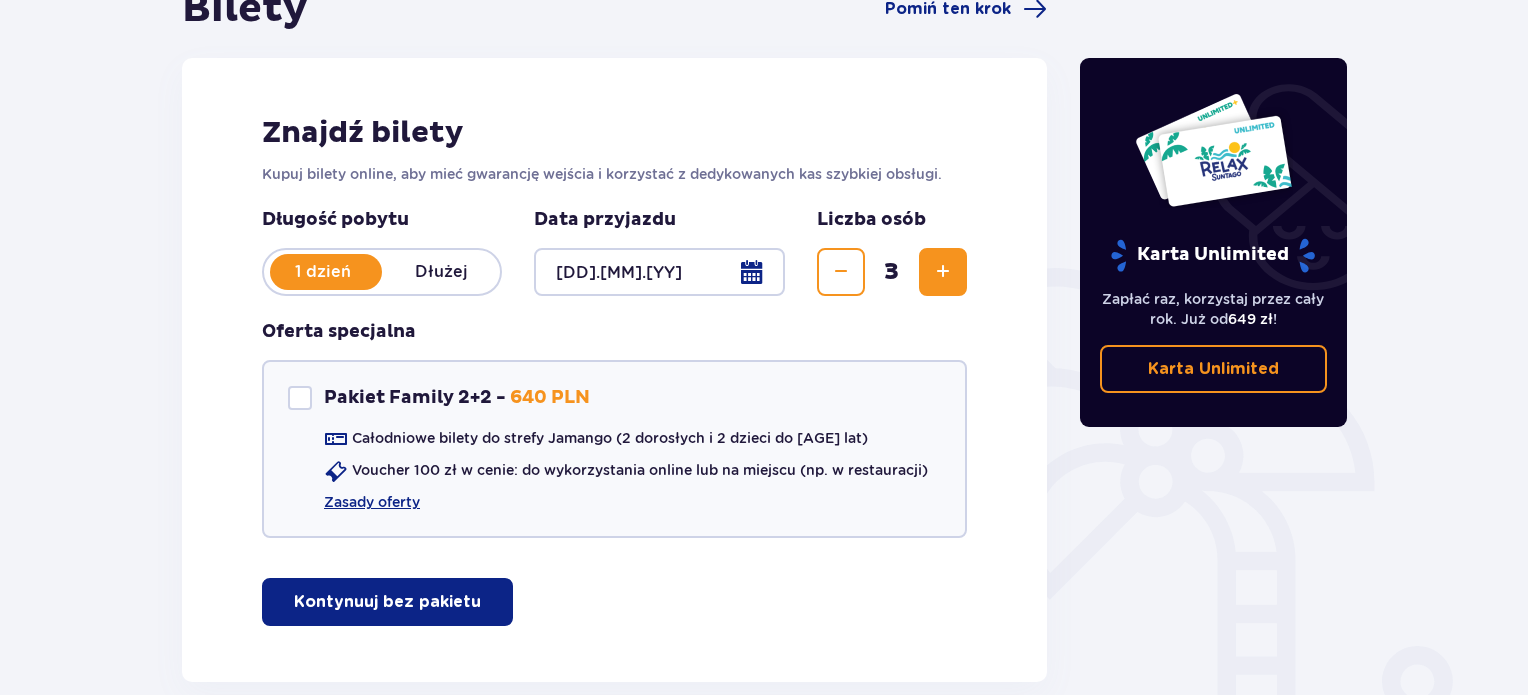 click at bounding box center (943, 272) 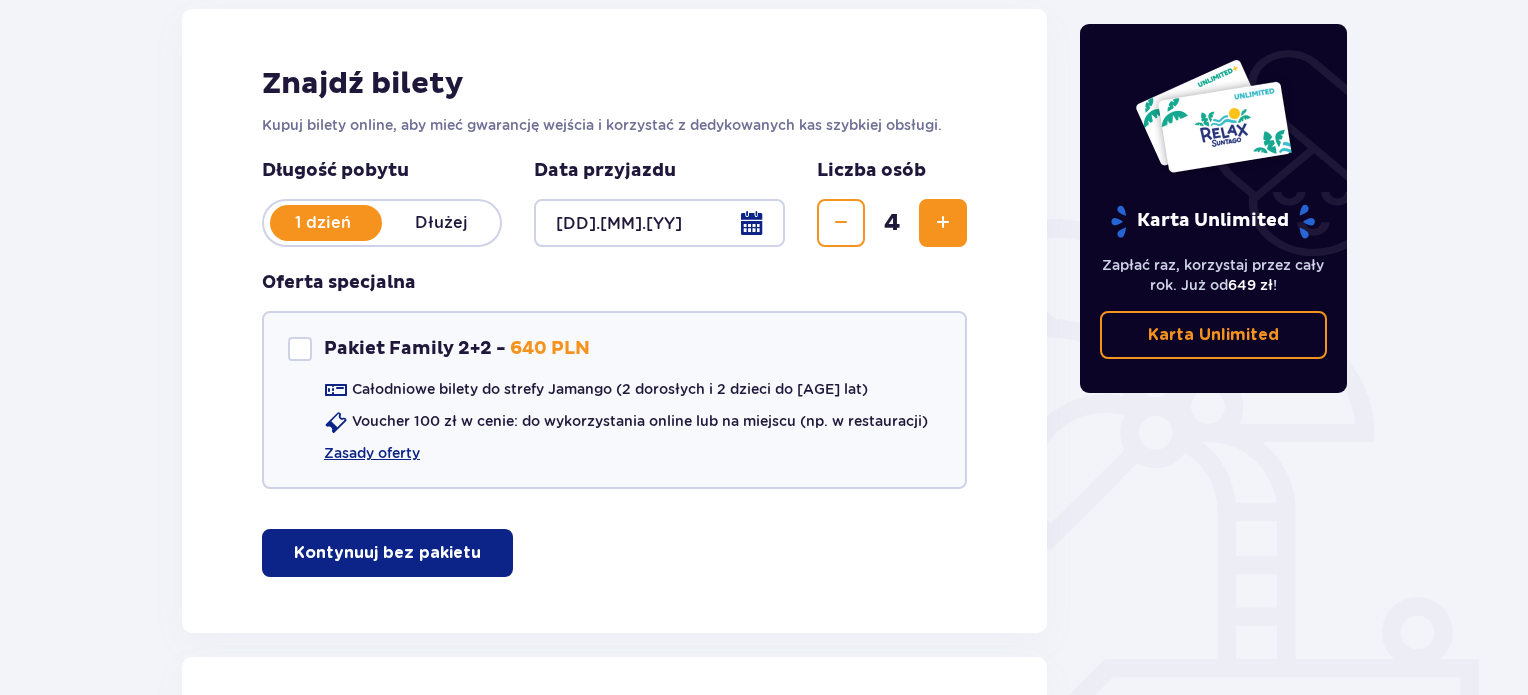 scroll, scrollTop: 309, scrollLeft: 0, axis: vertical 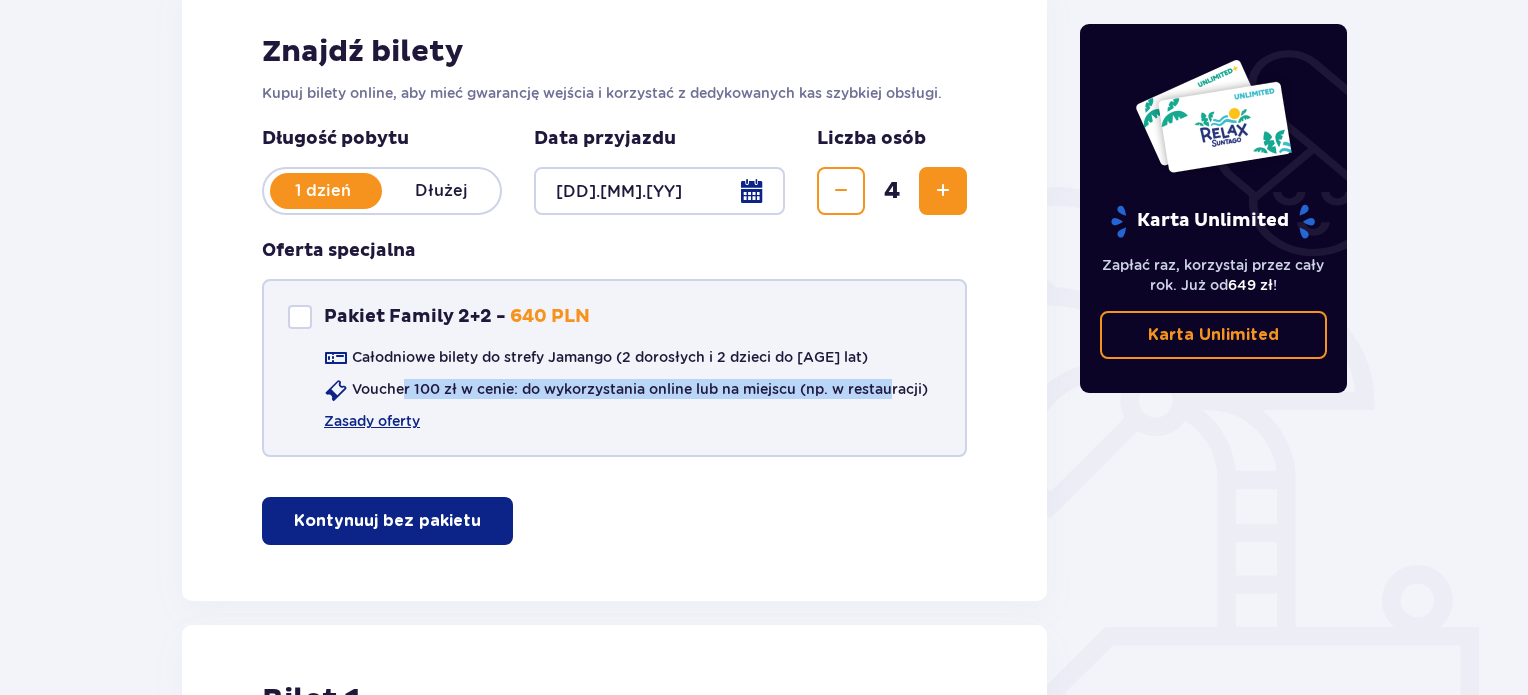 drag, startPoint x: 405, startPoint y: 383, endPoint x: 896, endPoint y: 406, distance: 491.5384 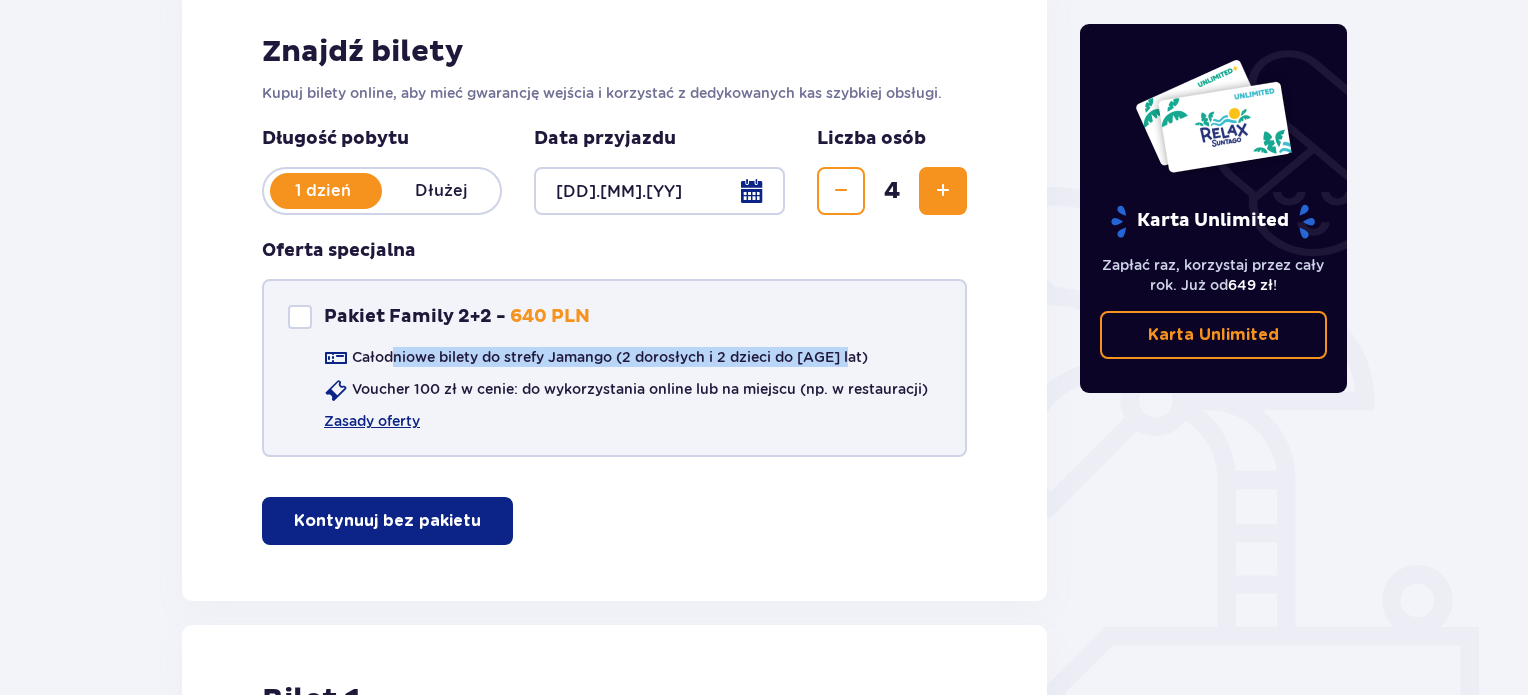 drag, startPoint x: 471, startPoint y: 351, endPoint x: 856, endPoint y: 363, distance: 385.18698 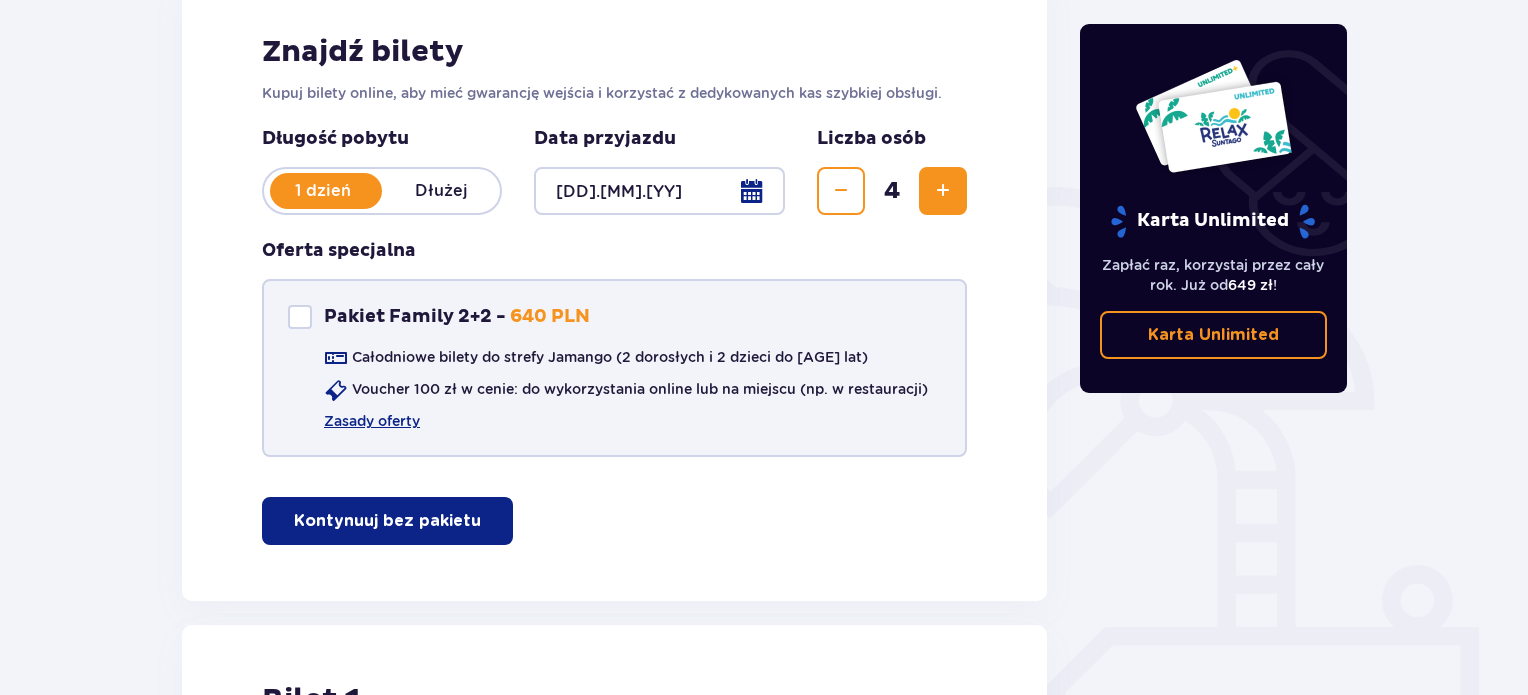 click at bounding box center [300, 317] 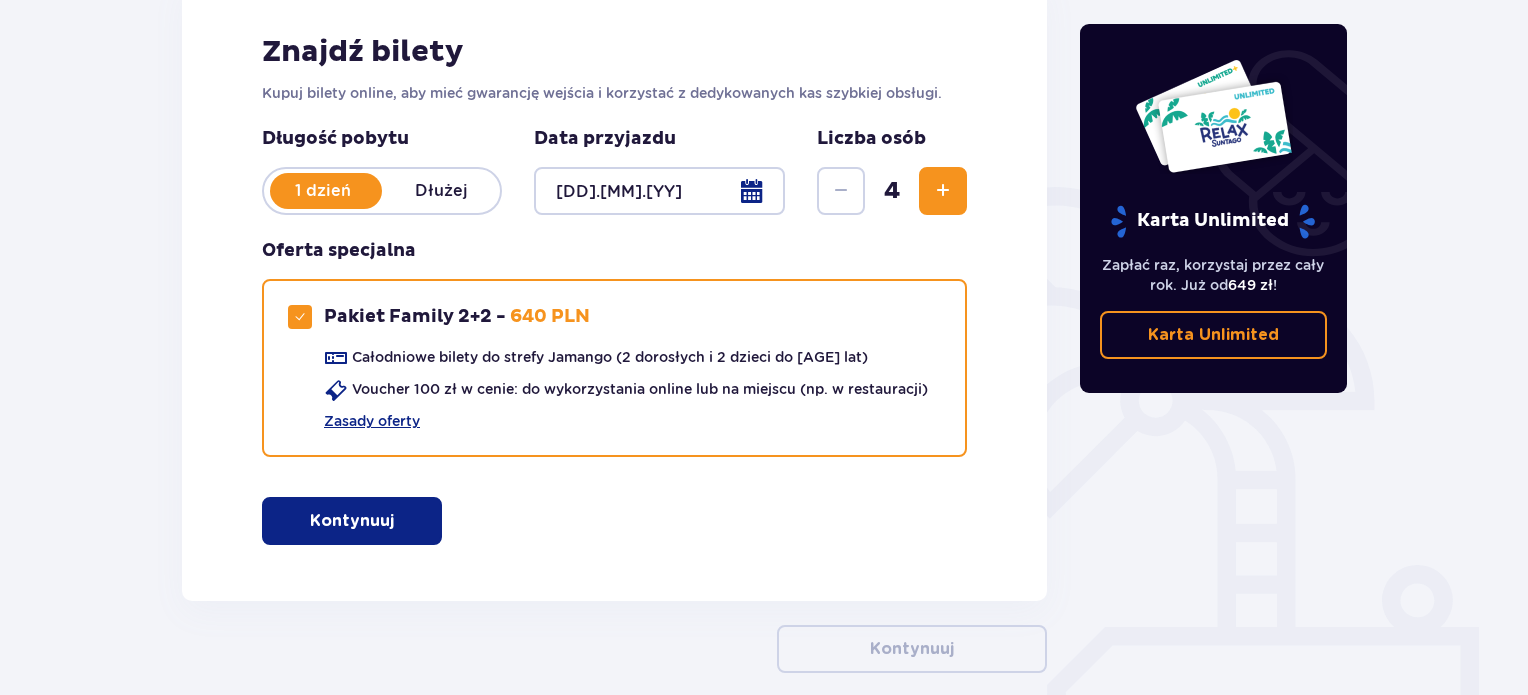 click at bounding box center [659, 191] 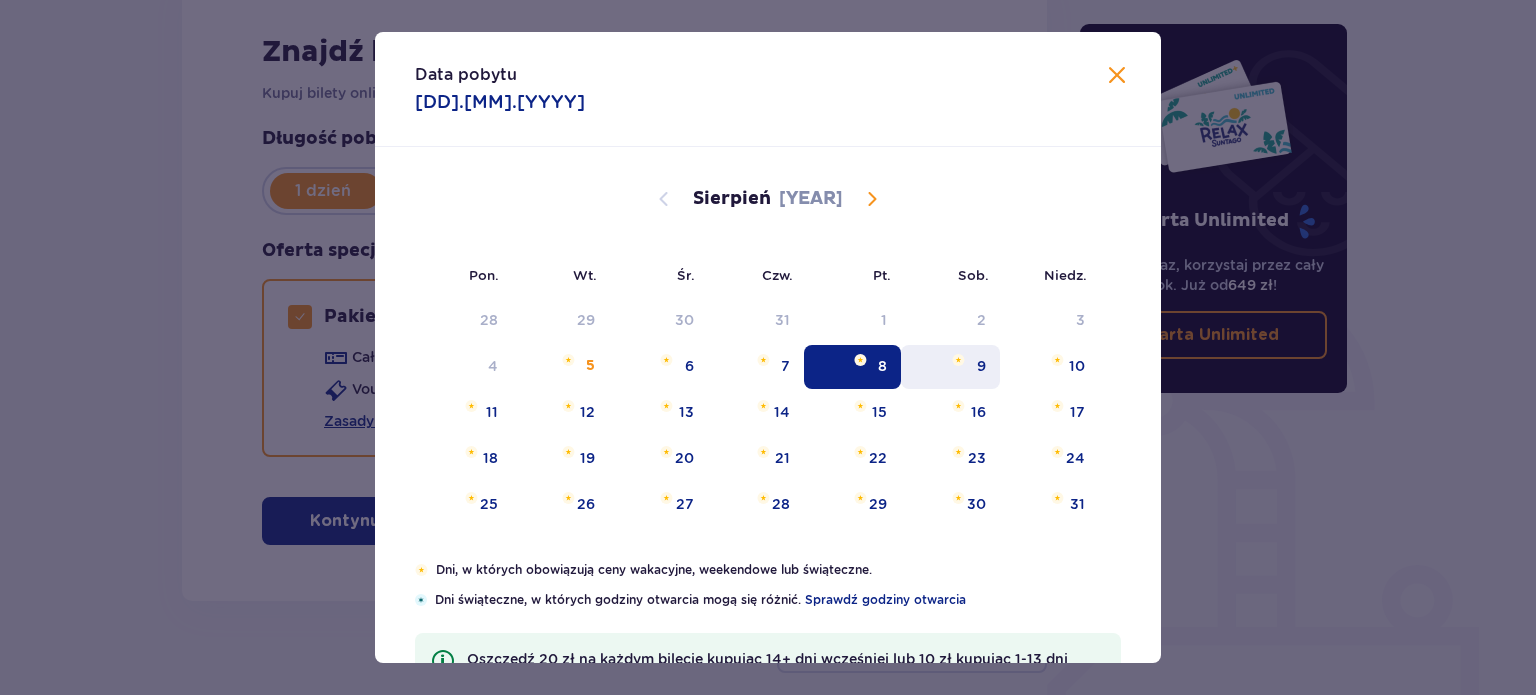 click on "9" at bounding box center [950, 367] 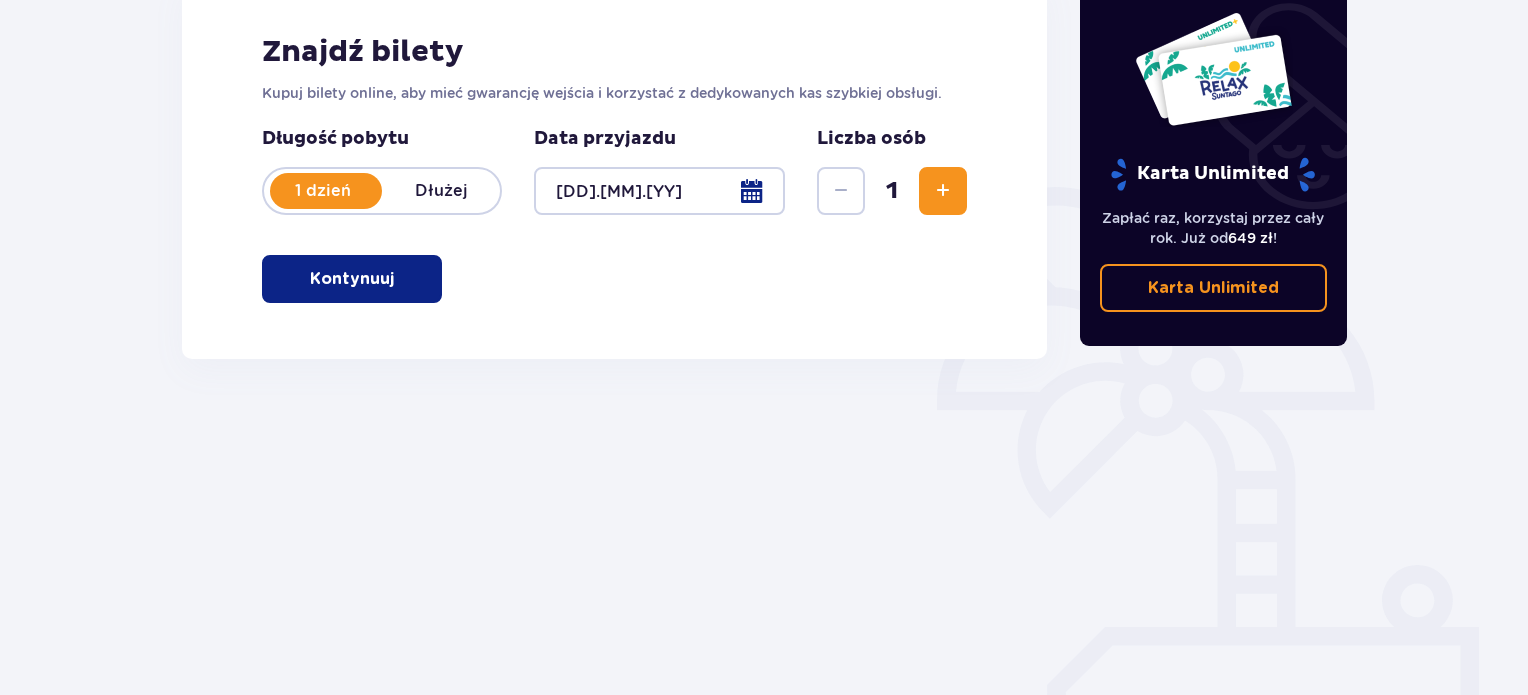 click at bounding box center (943, 191) 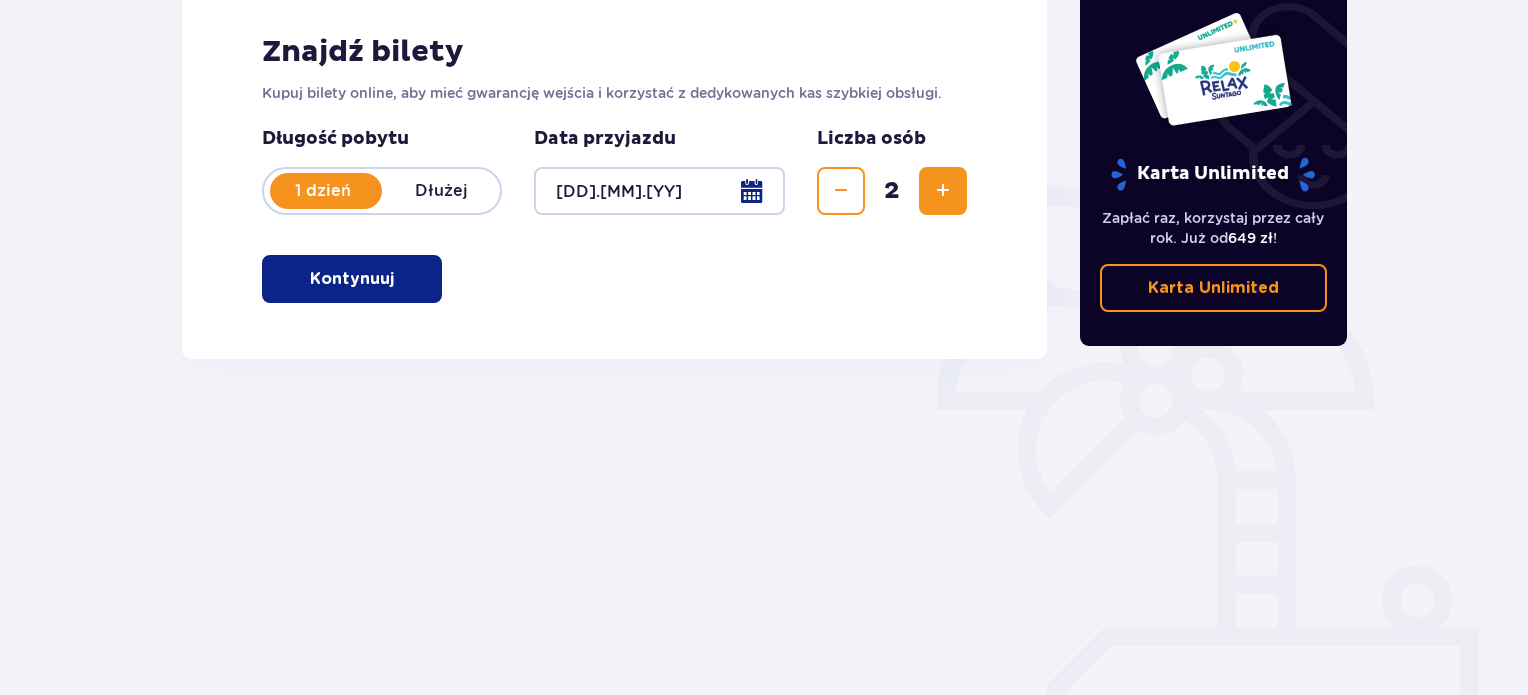 click at bounding box center [943, 191] 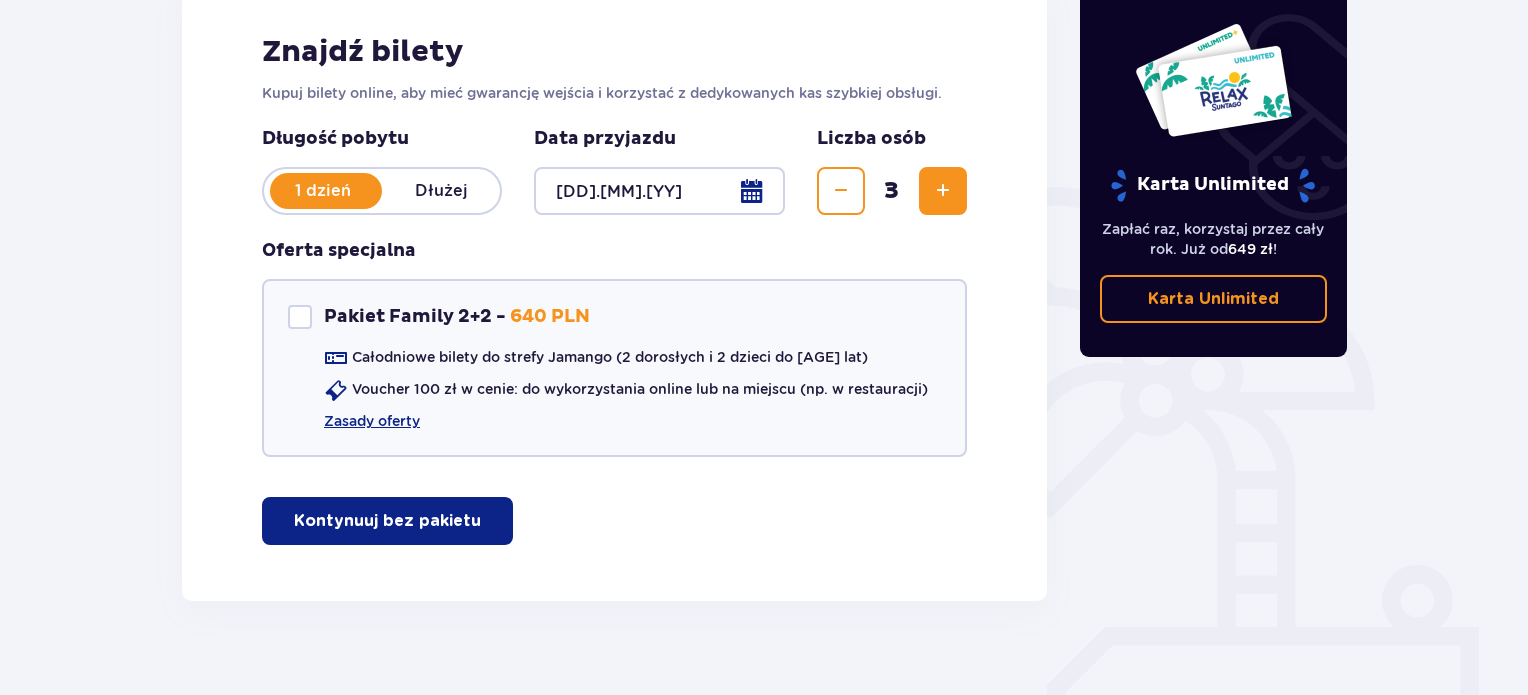 click at bounding box center [943, 191] 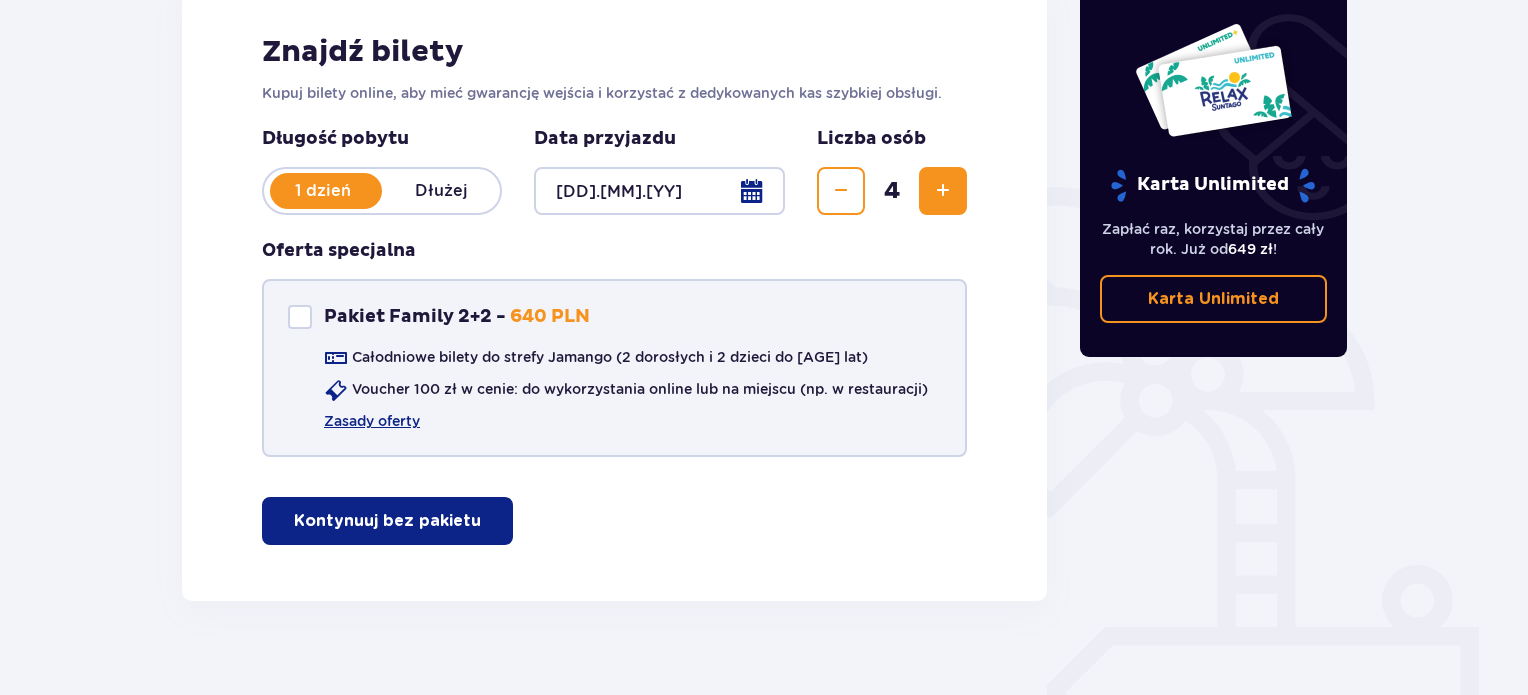 click at bounding box center [300, 317] 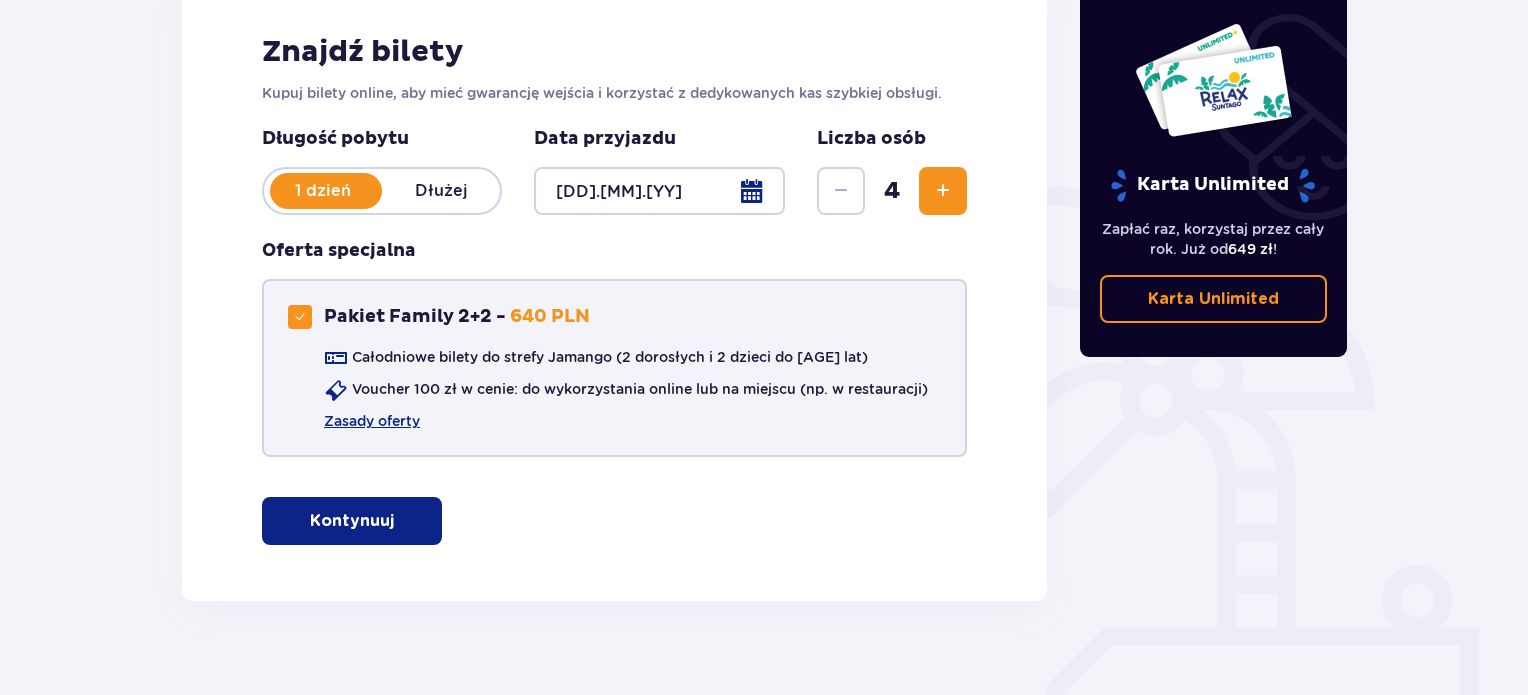click on "Całodniowe bilety do strefy Jamango (2 dorosłych i 2 dzieci do 16 lat)" at bounding box center (610, 357) 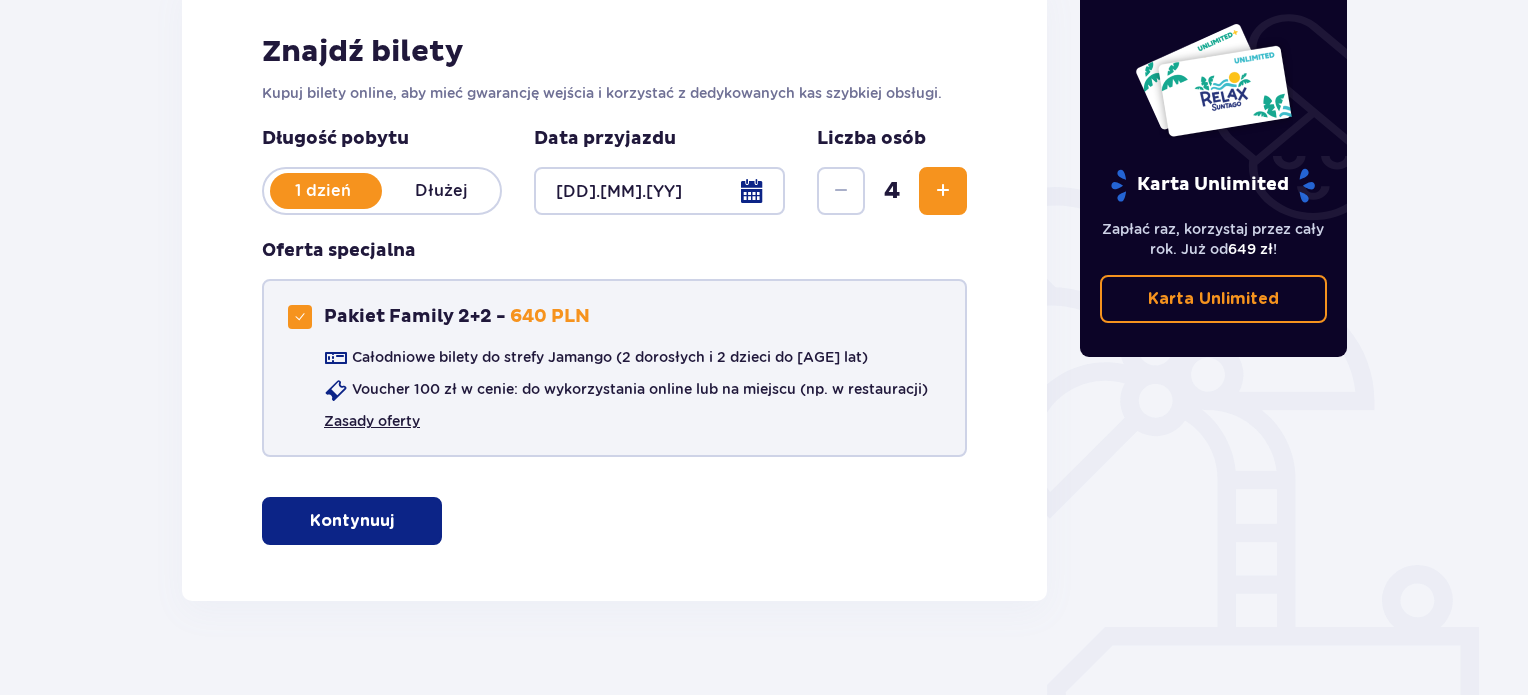 click on "Zasady oferty" at bounding box center [372, 421] 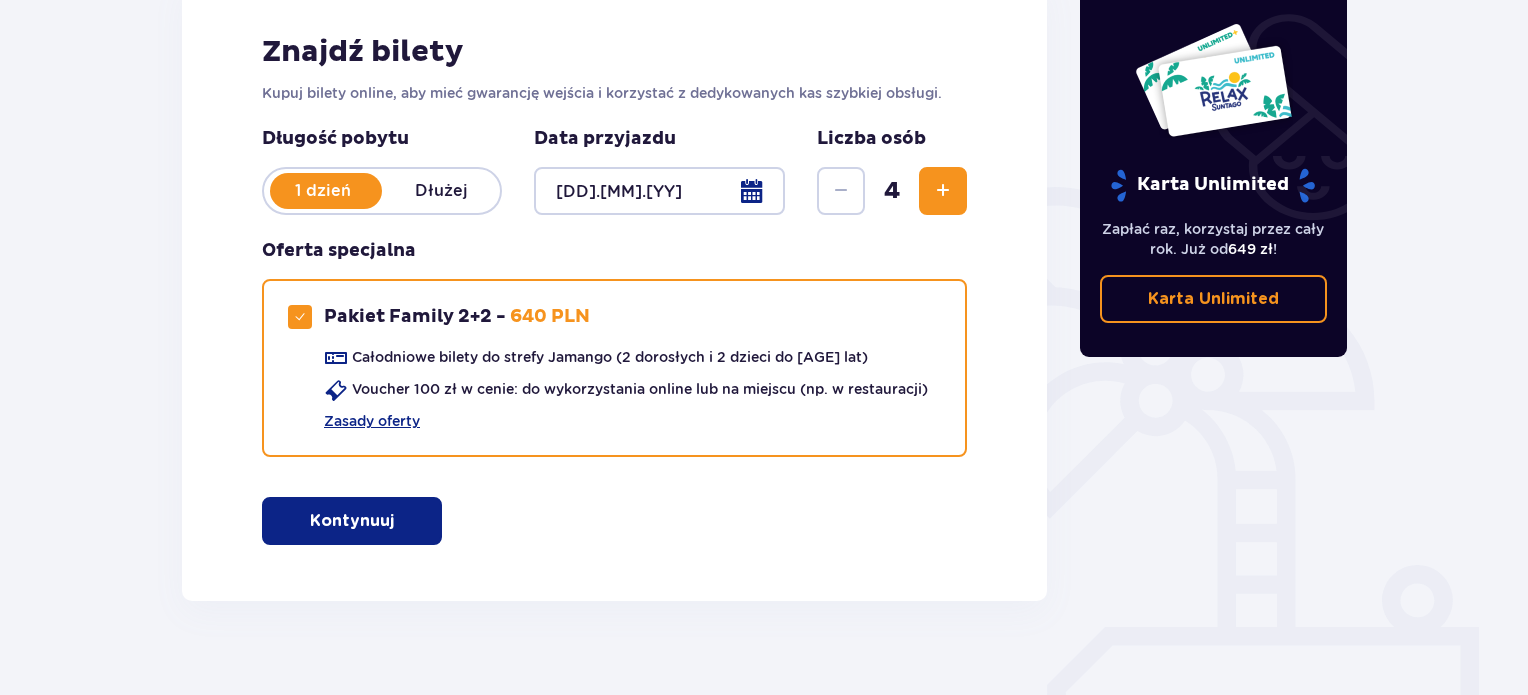 click at bounding box center [659, 191] 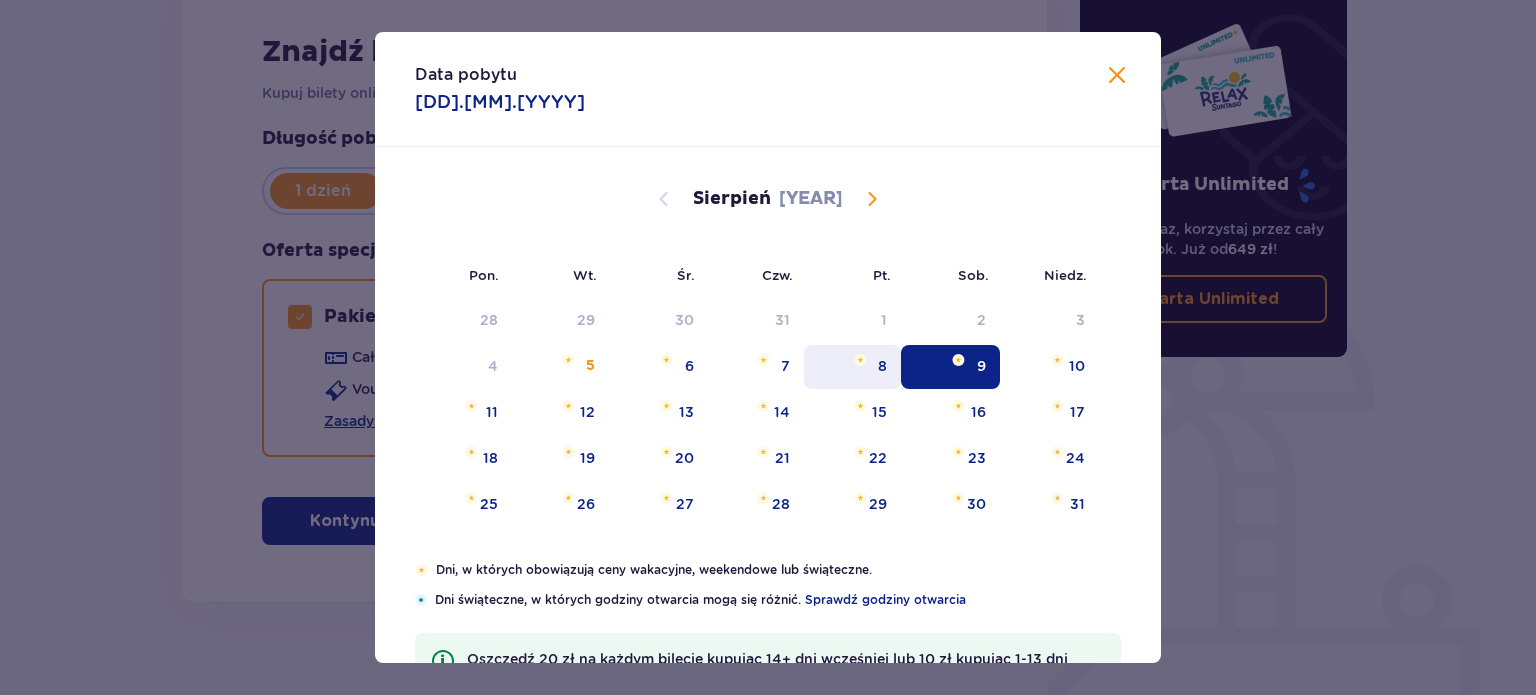 click at bounding box center (860, 360) 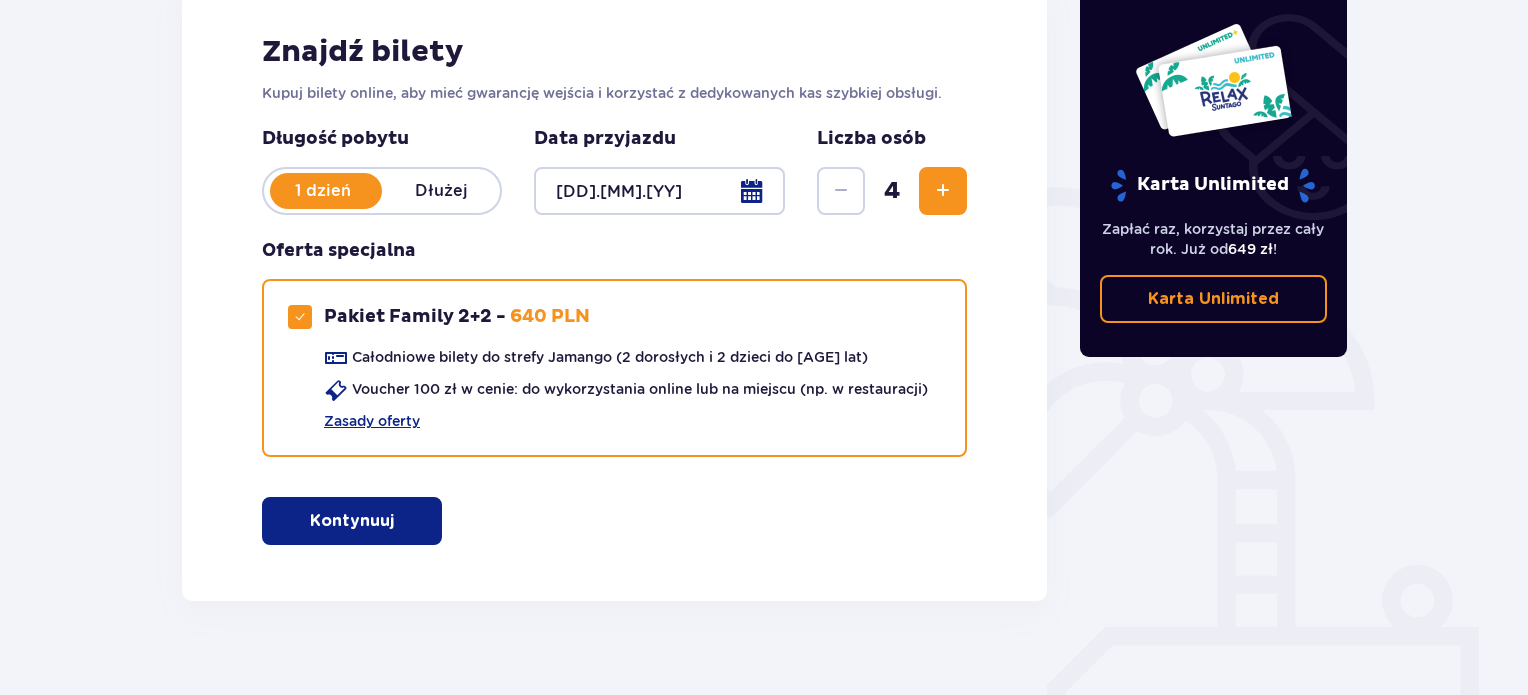 click on "Długość pobytu 1 dzień Dłużej Data przyjazdu 08.08.25 Liczba osób 4 Oferta specjalna Pakiet Family 2+2    -  640 PLN Całodniowe bilety do strefy Jamango (2 dorosłych i 2 dzieci do 16 lat) Voucher 100 zł w cenie: do wykorzystania online lub na miejscu (np. w restauracji) Zasady oferty" at bounding box center [614, 304] 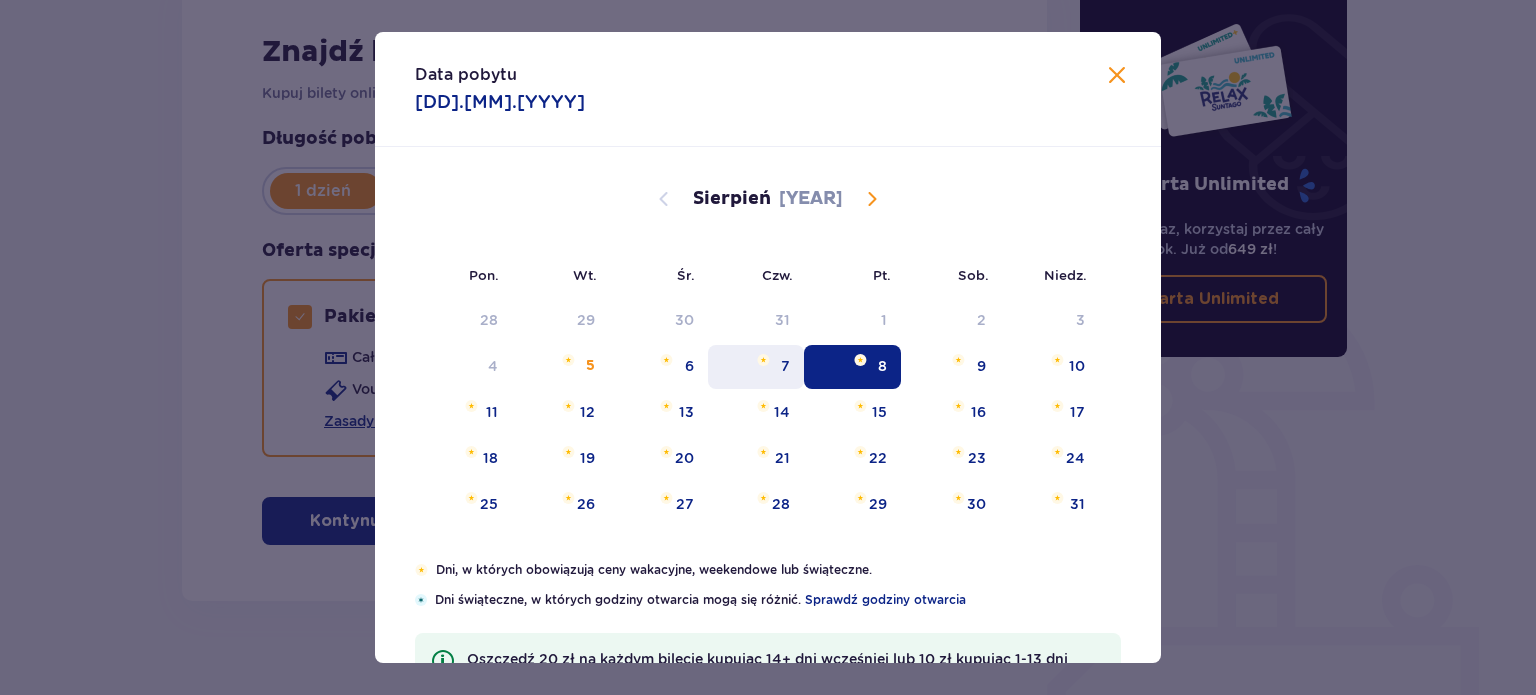 click on "7" at bounding box center [785, 366] 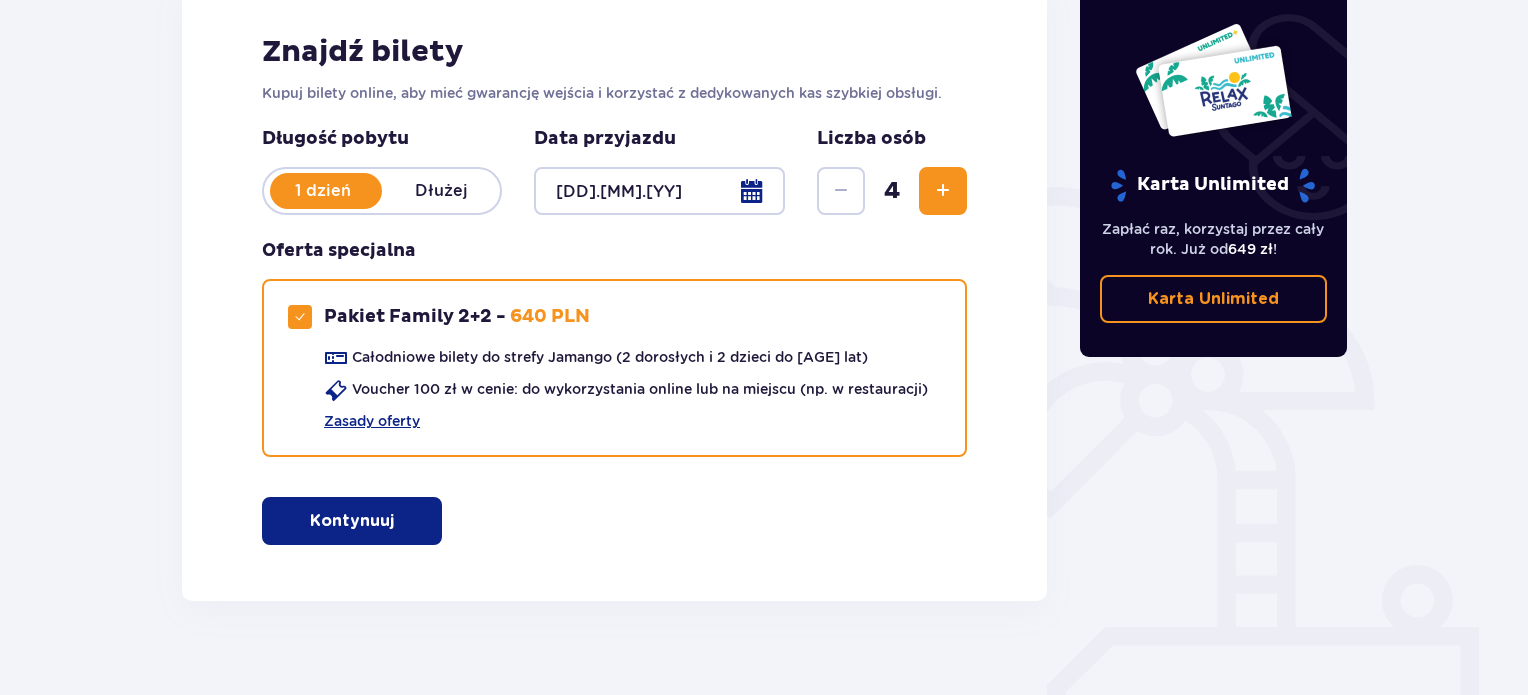 click at bounding box center (659, 191) 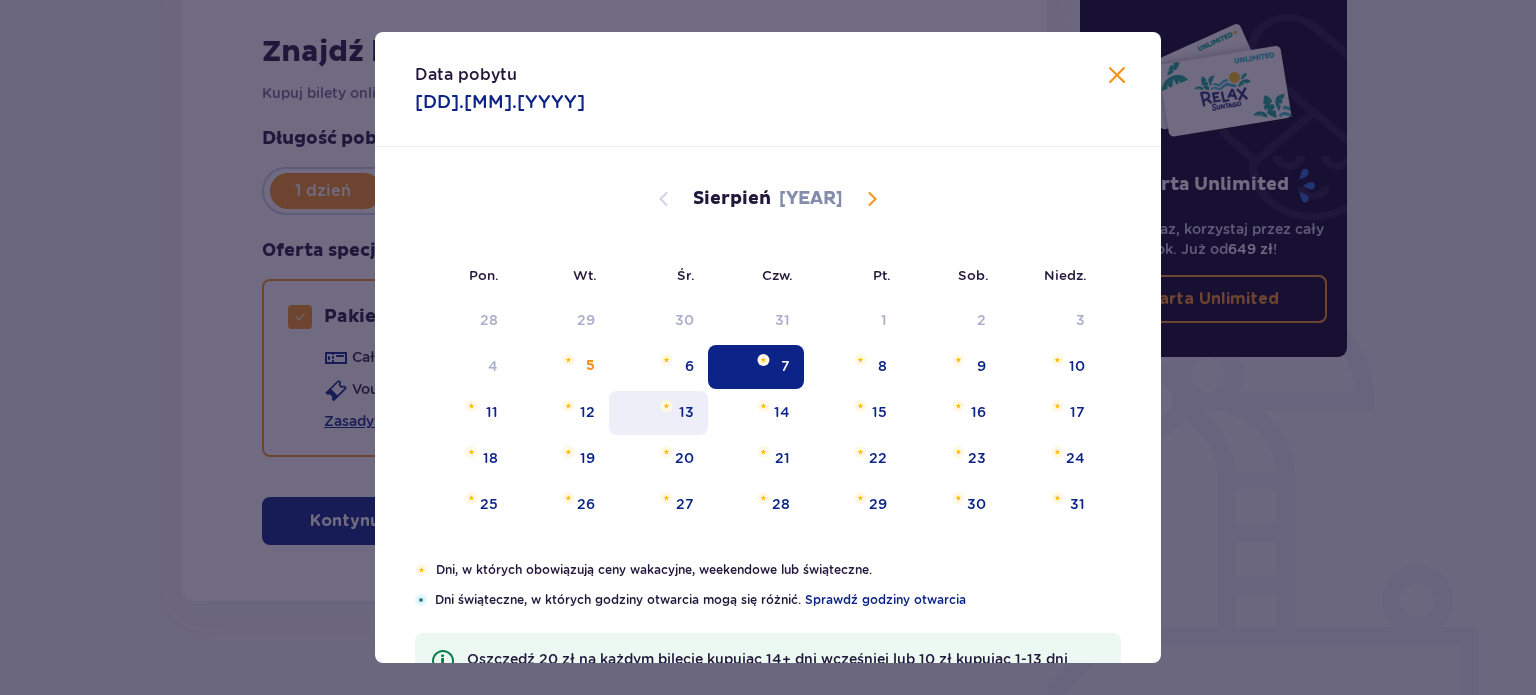 click on "13" at bounding box center [658, 413] 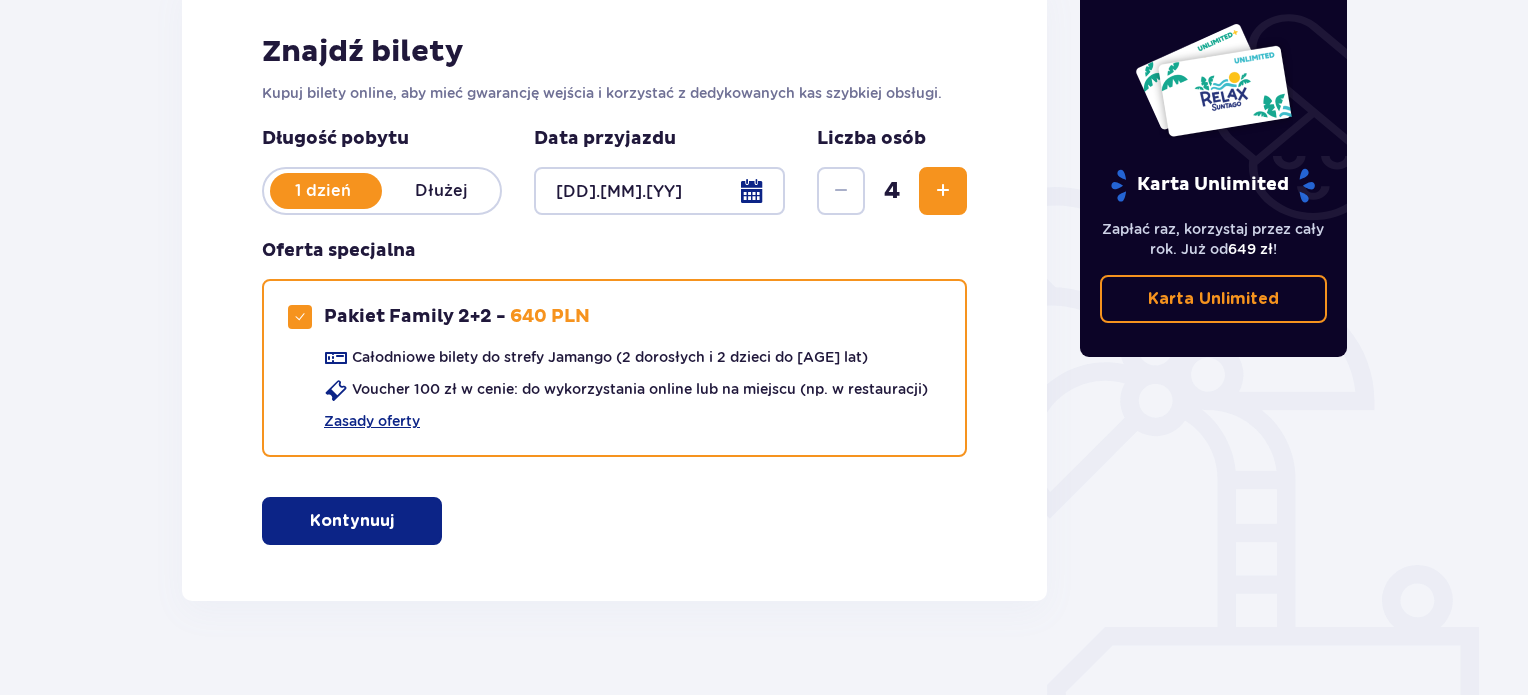 click at bounding box center [659, 191] 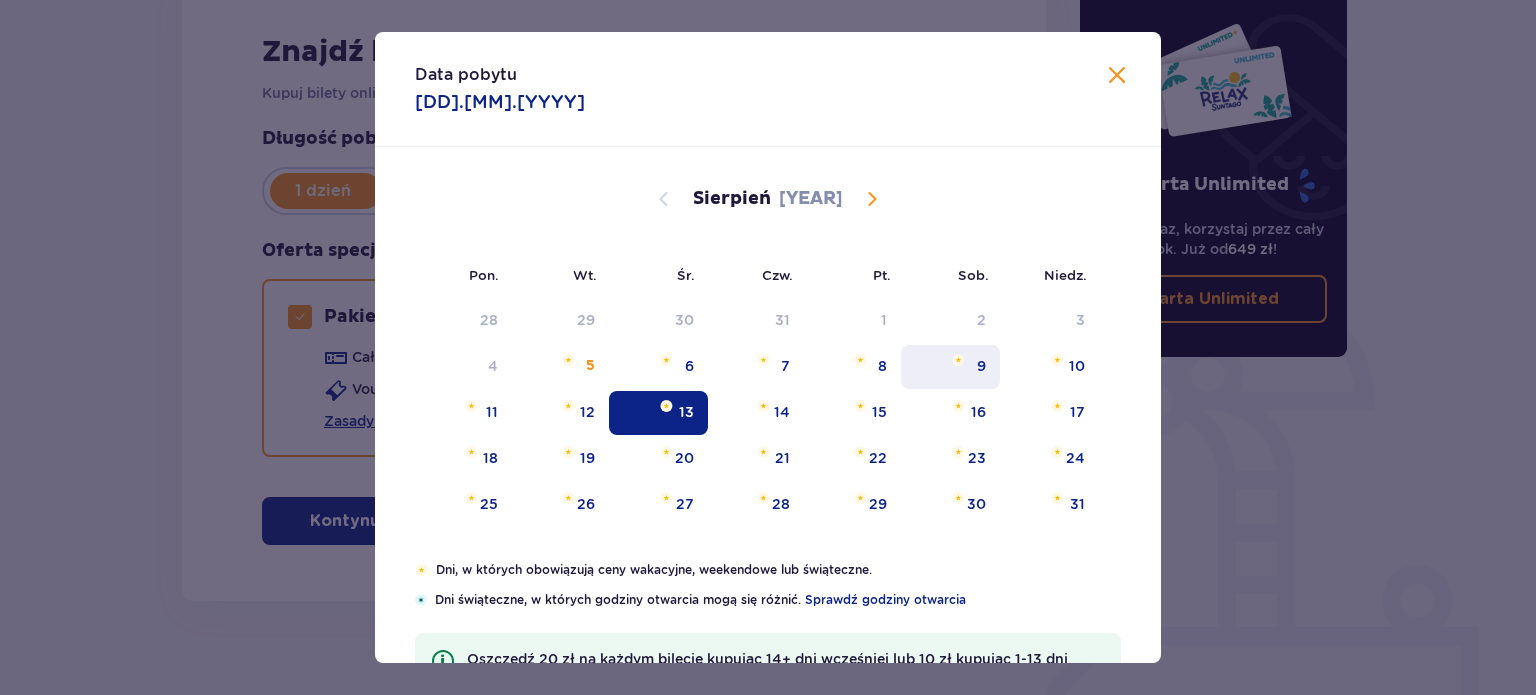click on "9" at bounding box center (950, 367) 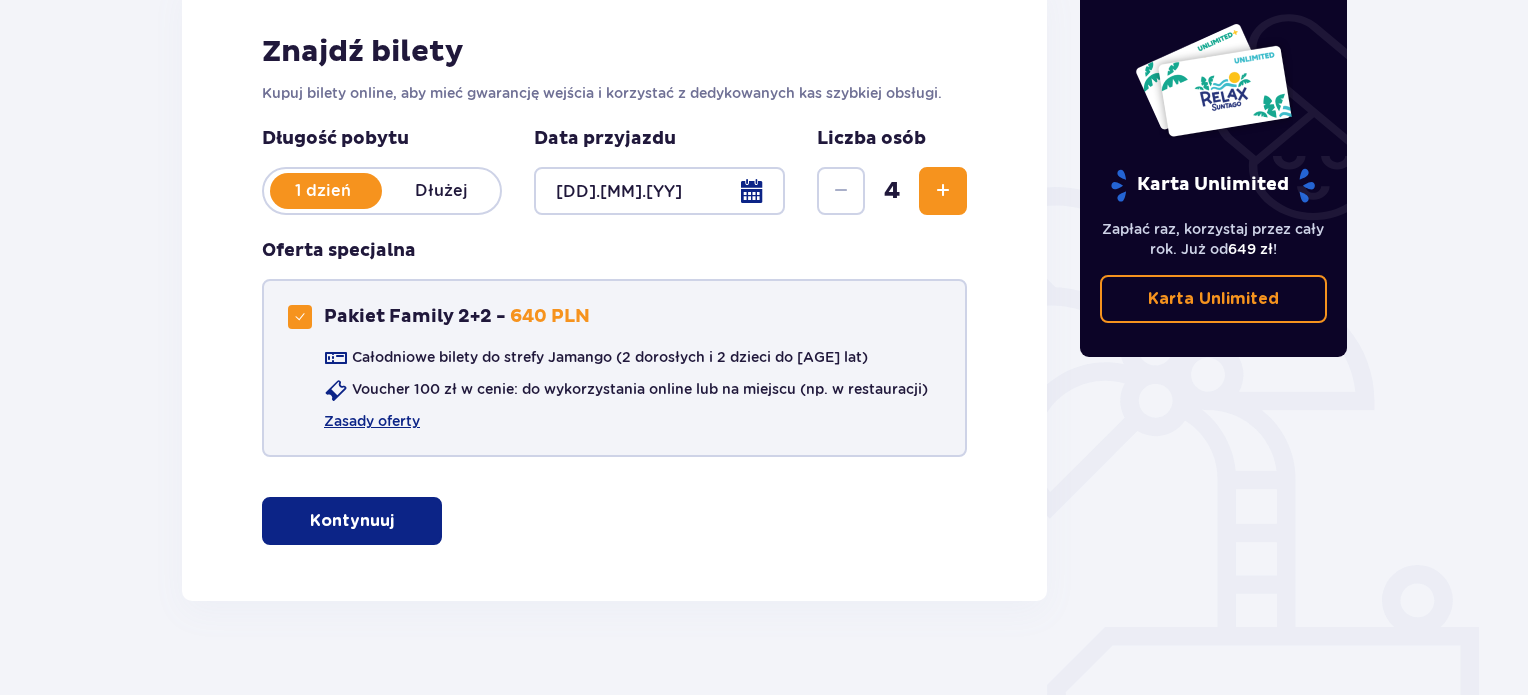 click at bounding box center (300, 317) 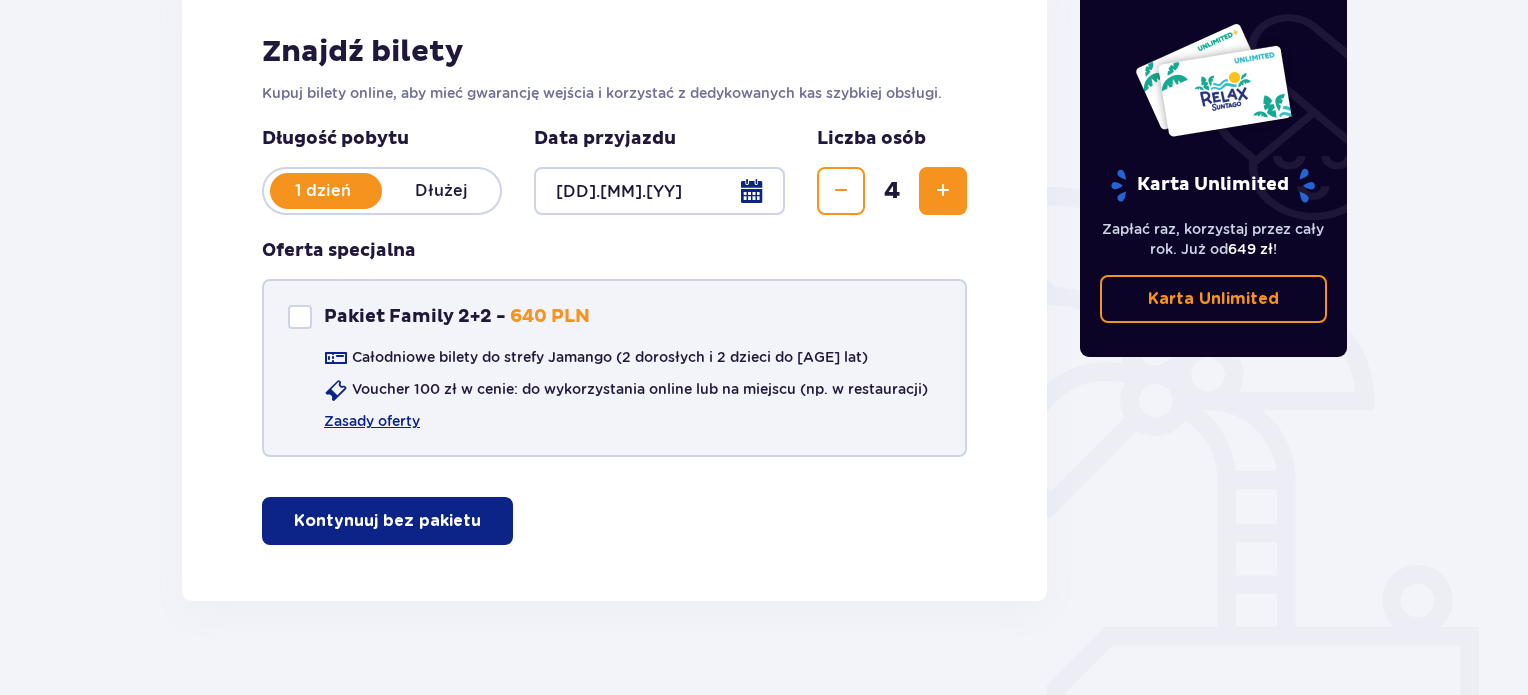 scroll, scrollTop: 334, scrollLeft: 0, axis: vertical 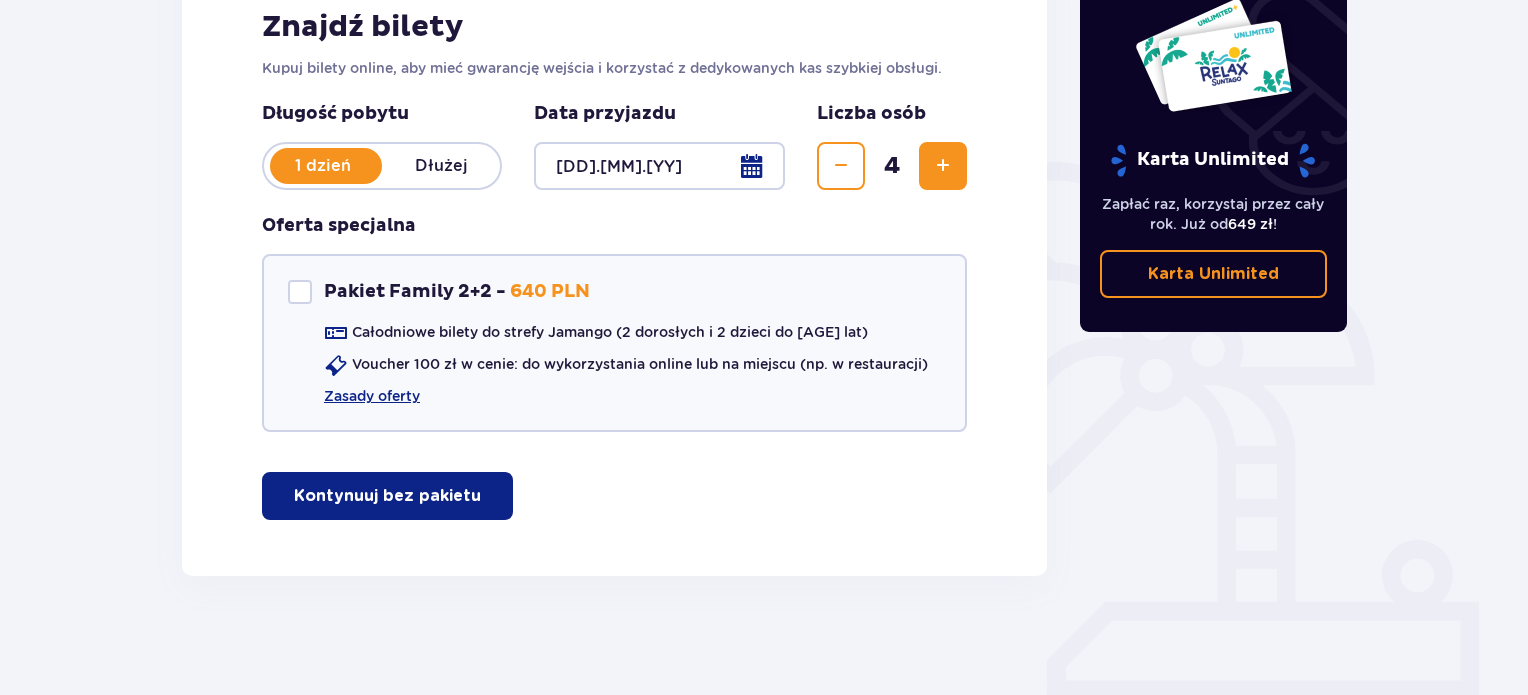 click on "Kontynuuj bez pakietu" at bounding box center (387, 496) 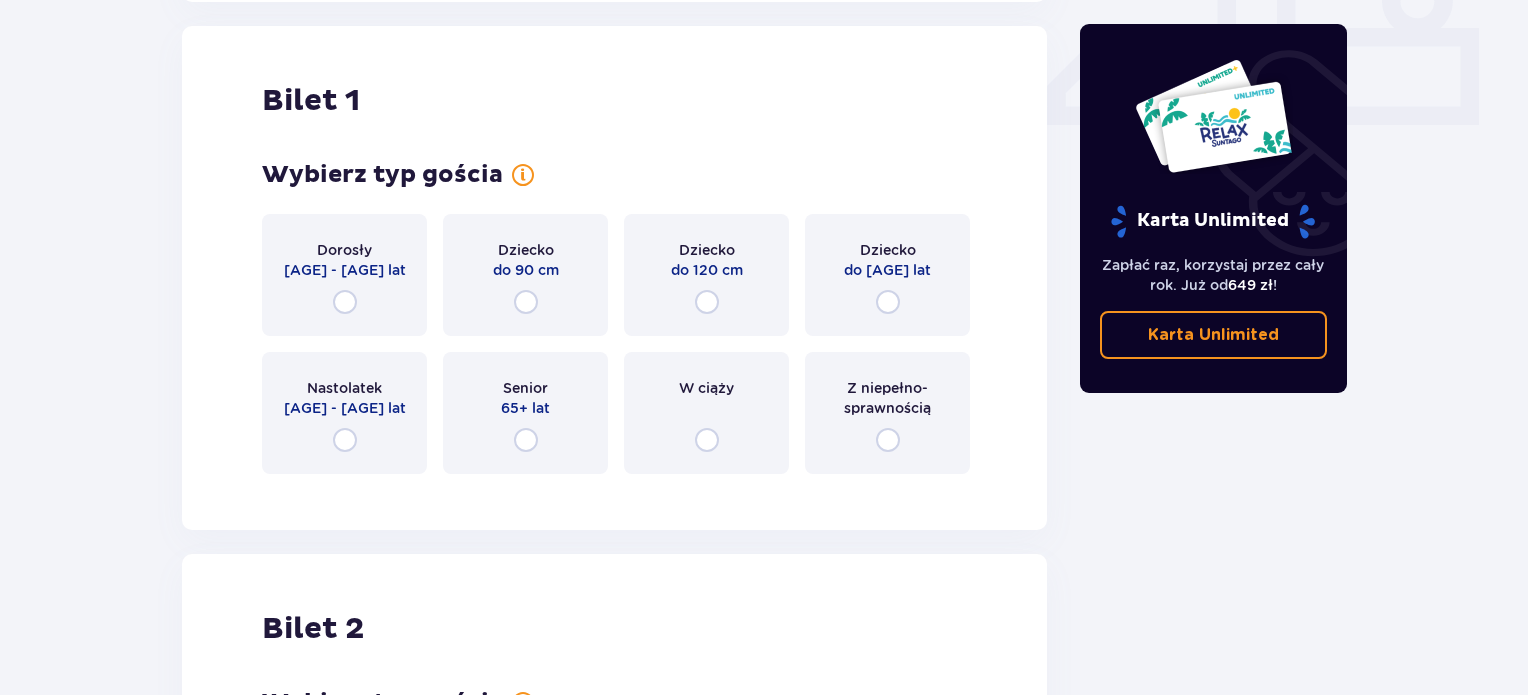 scroll, scrollTop: 909, scrollLeft: 0, axis: vertical 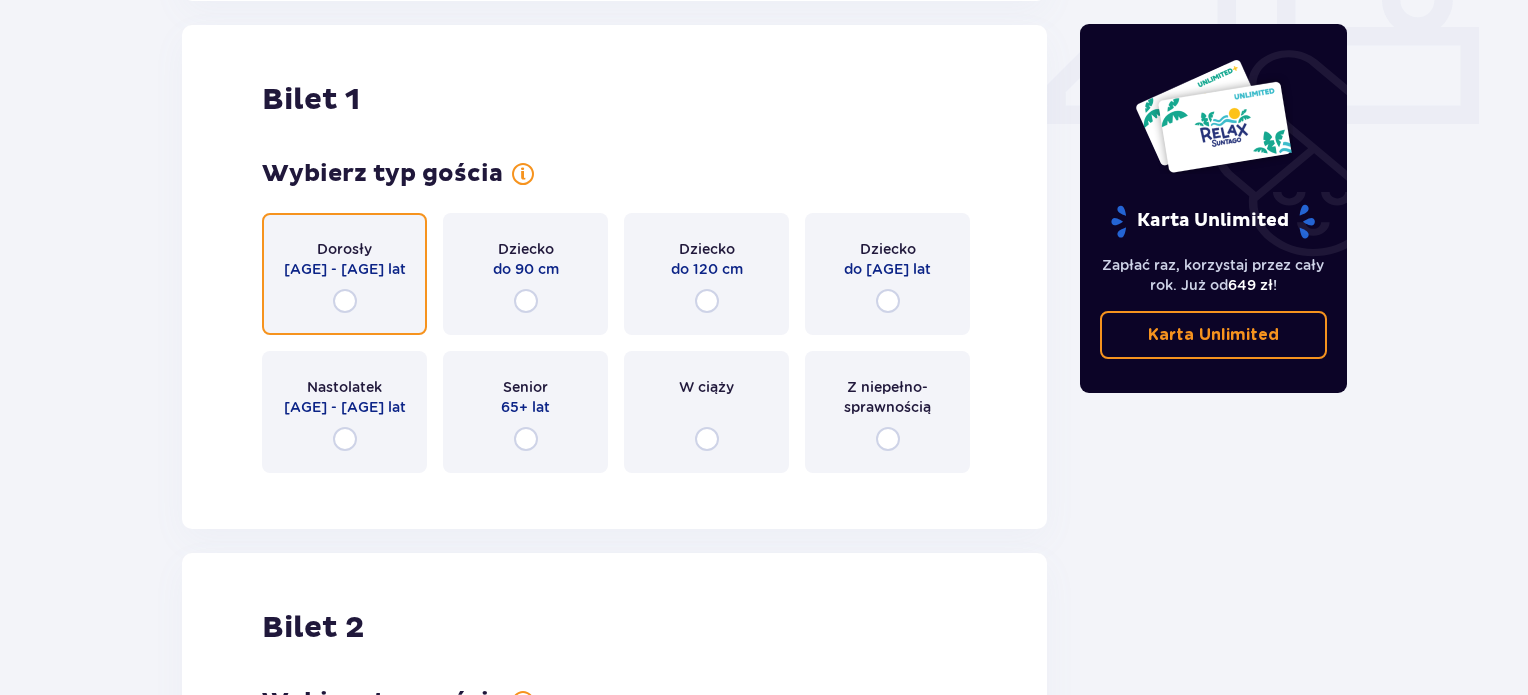 click at bounding box center [345, 301] 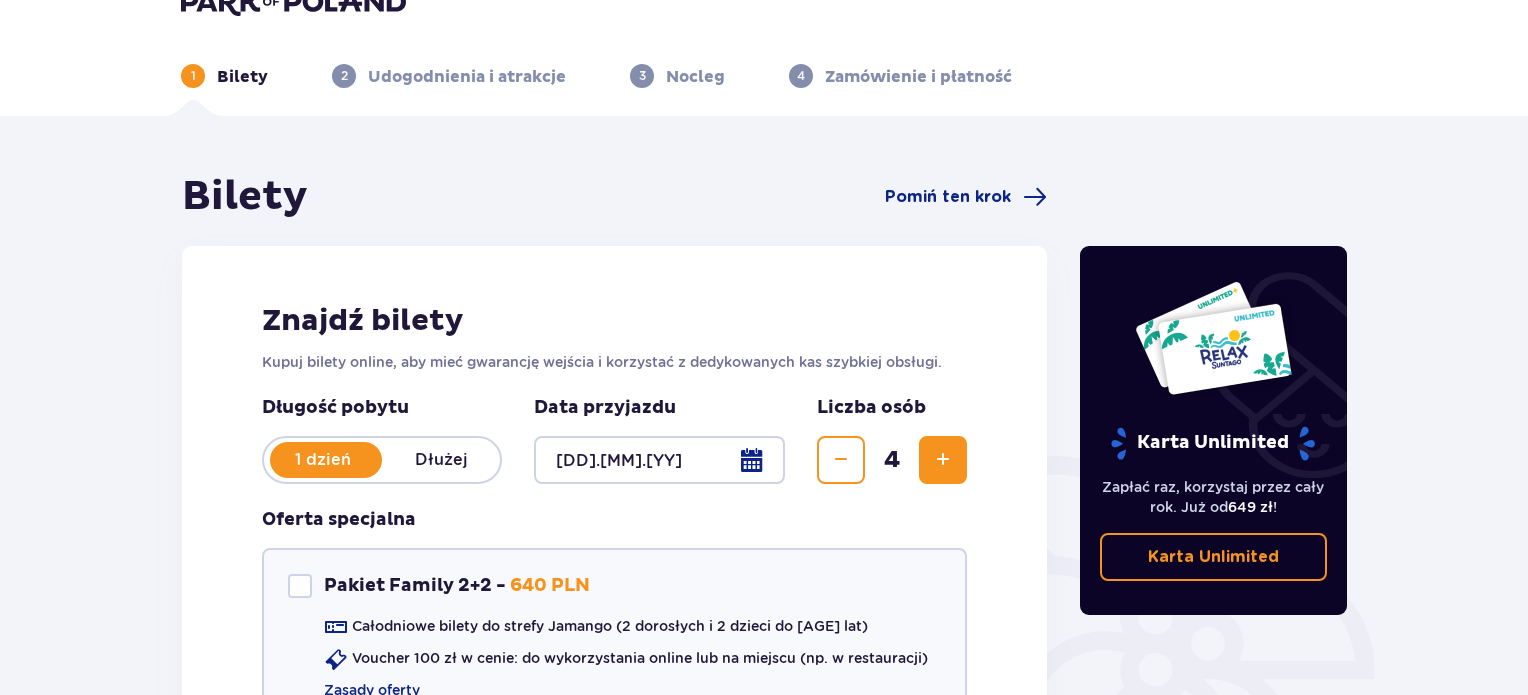 scroll, scrollTop: 0, scrollLeft: 0, axis: both 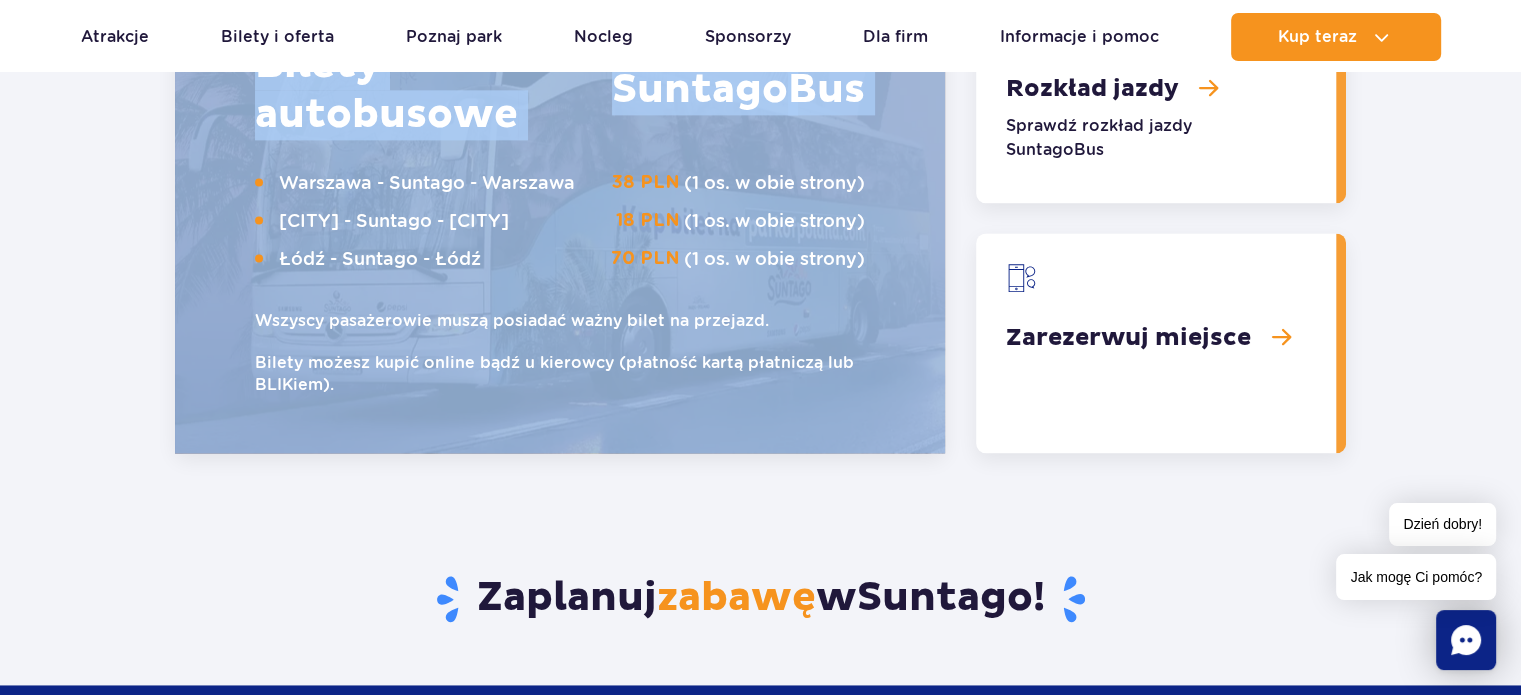 drag, startPoint x: 328, startPoint y: 181, endPoint x: 868, endPoint y: 225, distance: 541.7896 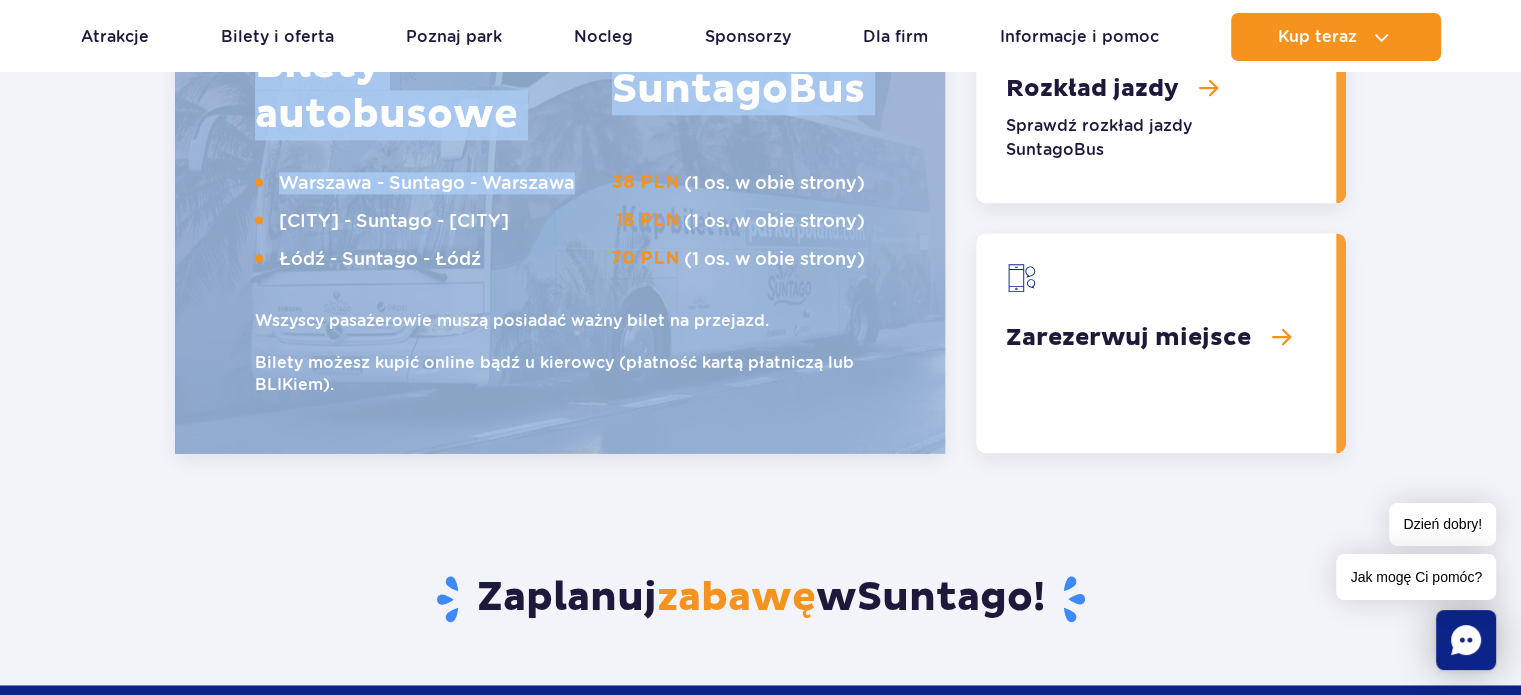 drag, startPoint x: 598, startPoint y: 172, endPoint x: 884, endPoint y: 227, distance: 291.24045 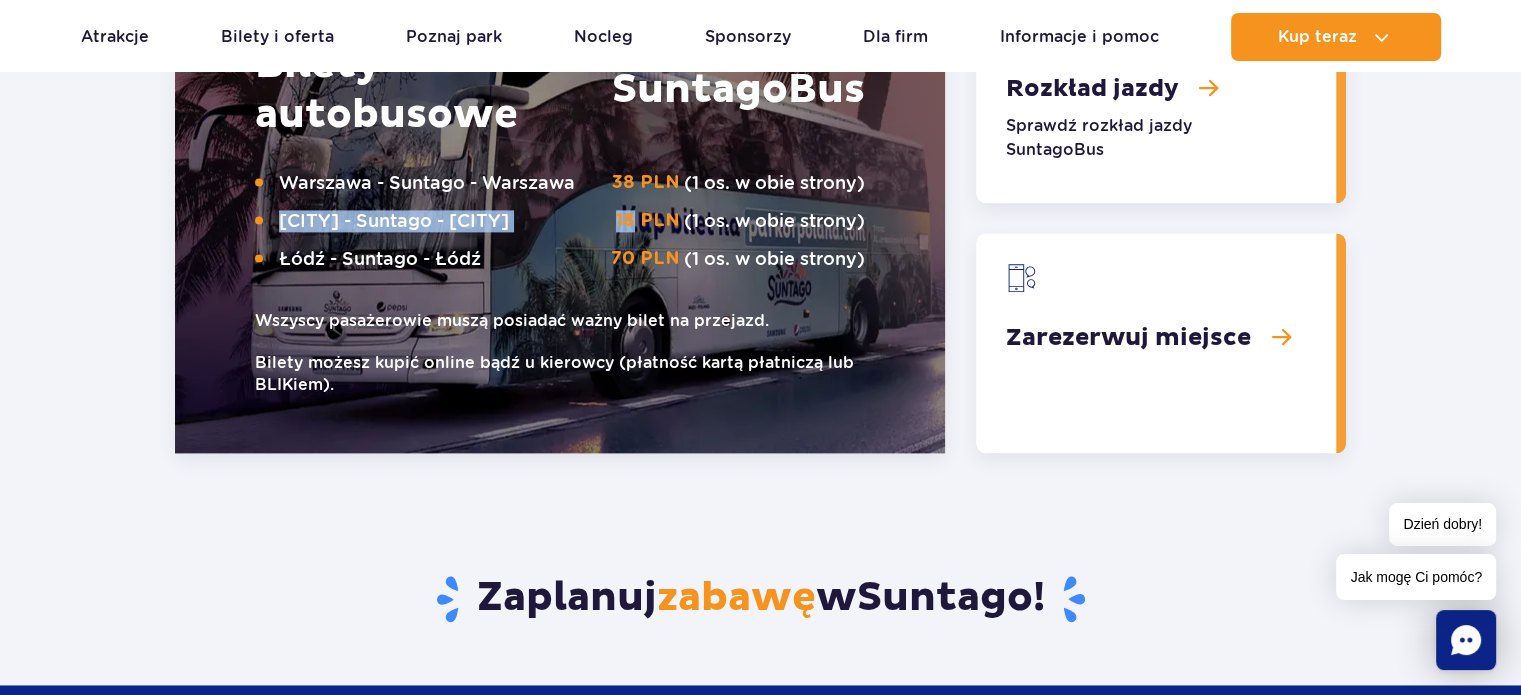 click on "Żyrardów - Suntago - Żyrardów   18 PLN  (1 os. w obie strony)" at bounding box center (560, 221) 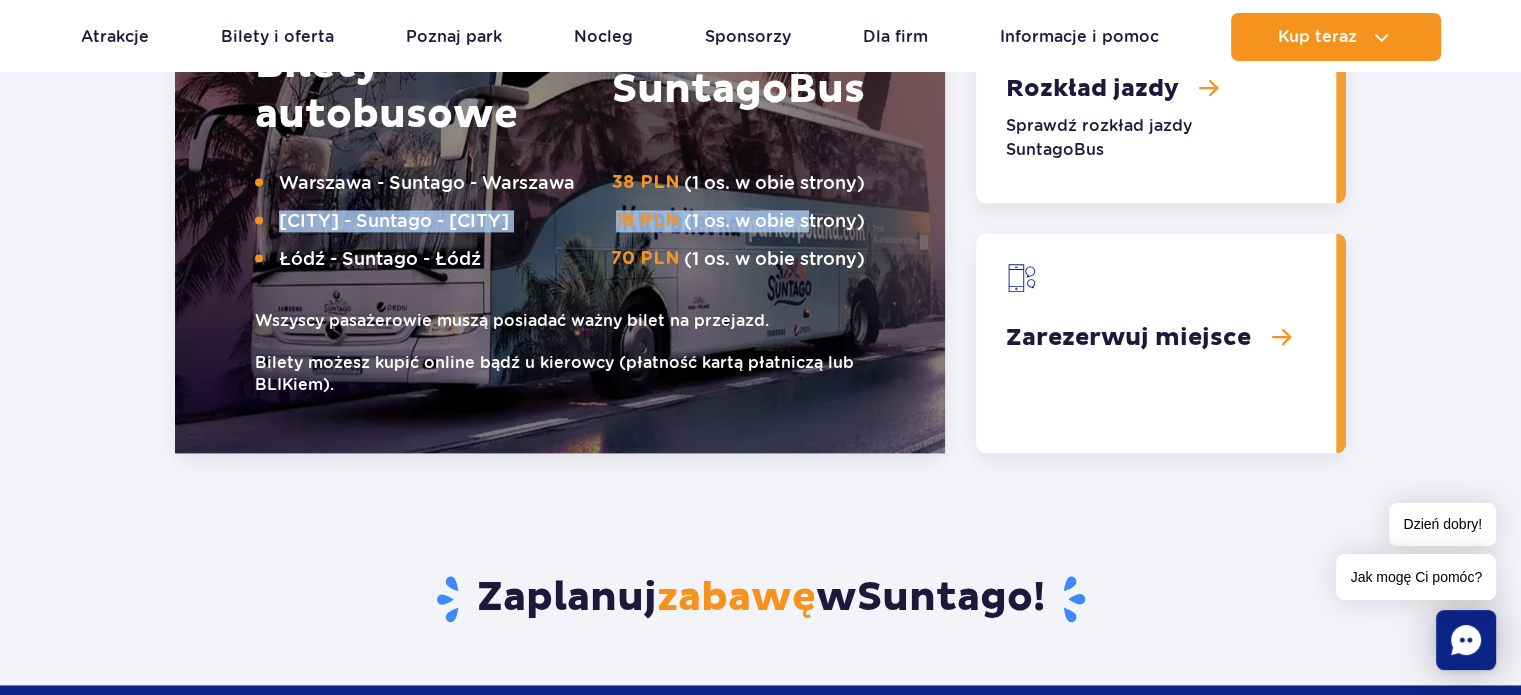 drag, startPoint x: 268, startPoint y: 219, endPoint x: 805, endPoint y: 223, distance: 537.0149 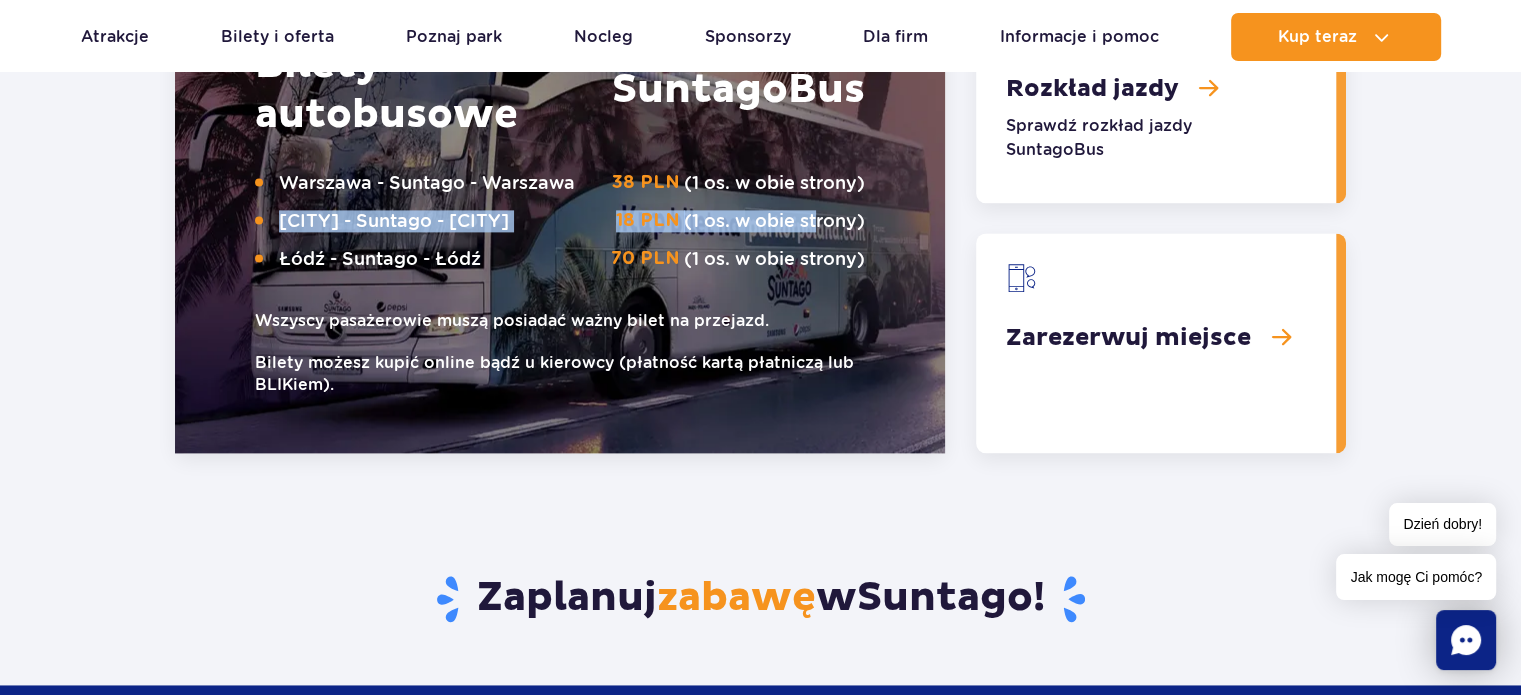 click on "Żyrardów - Suntago - Żyrardów   18 PLN  (1 os. w obie strony)" at bounding box center (560, 221) 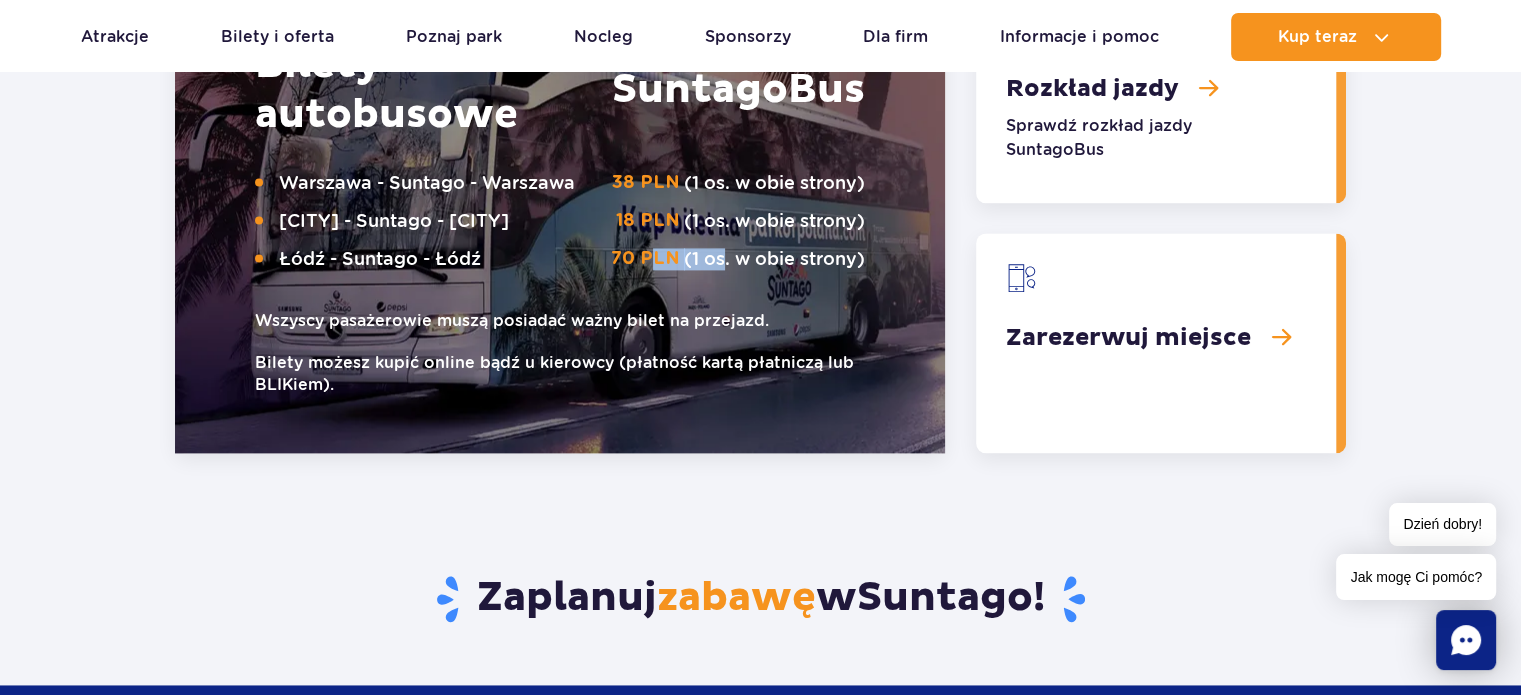 click on "Warszawa - Suntago - Warszawa   38 PLN  (1 os. w obie strony) Żyrardów - Suntago - Żyrardów   18 PLN  (1 os. w obie strony) Łódź - Suntago - Łódź   70 PLN  (1 os. w obie strony)" at bounding box center [560, 221] 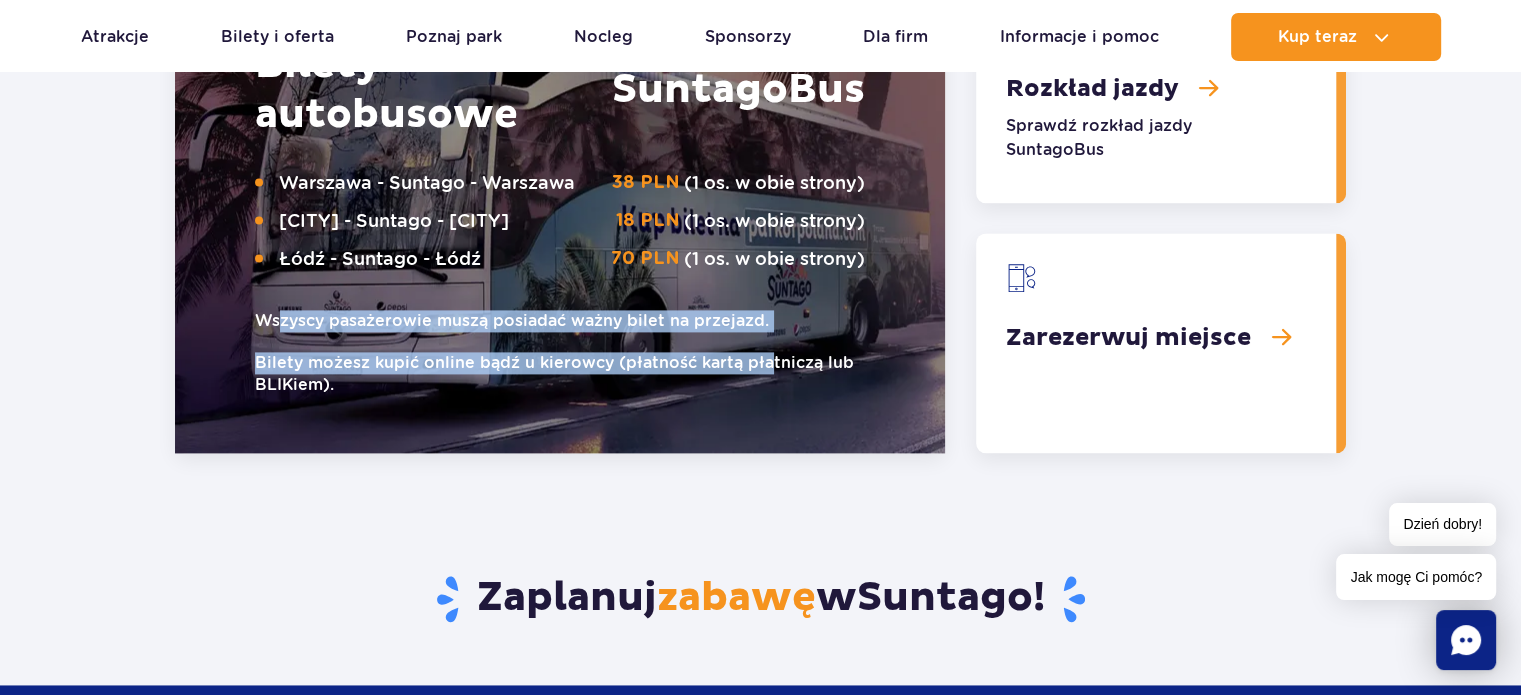 drag, startPoint x: 642, startPoint y: 325, endPoint x: 764, endPoint y: 350, distance: 124.53513 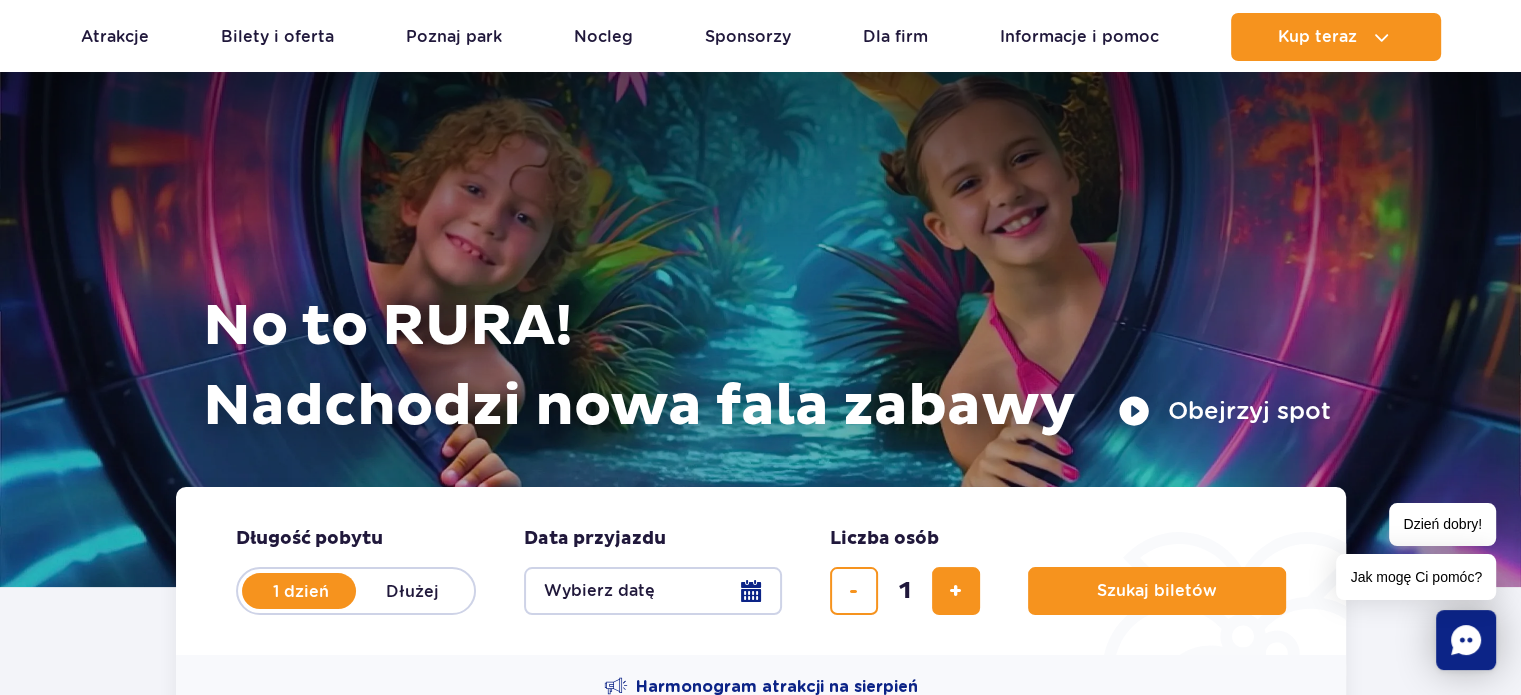 scroll, scrollTop: 0, scrollLeft: 0, axis: both 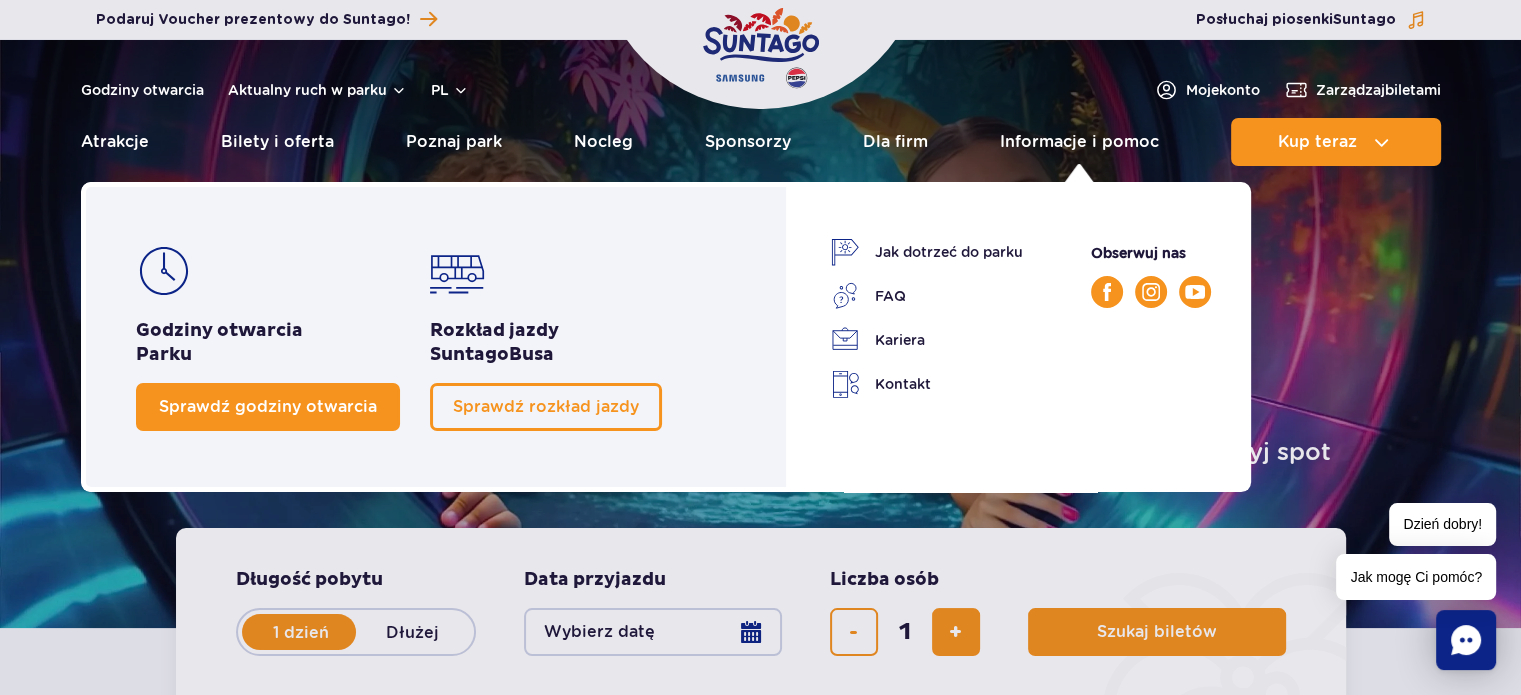 click on "Sprawdź godziny otwarcia" at bounding box center [268, 406] 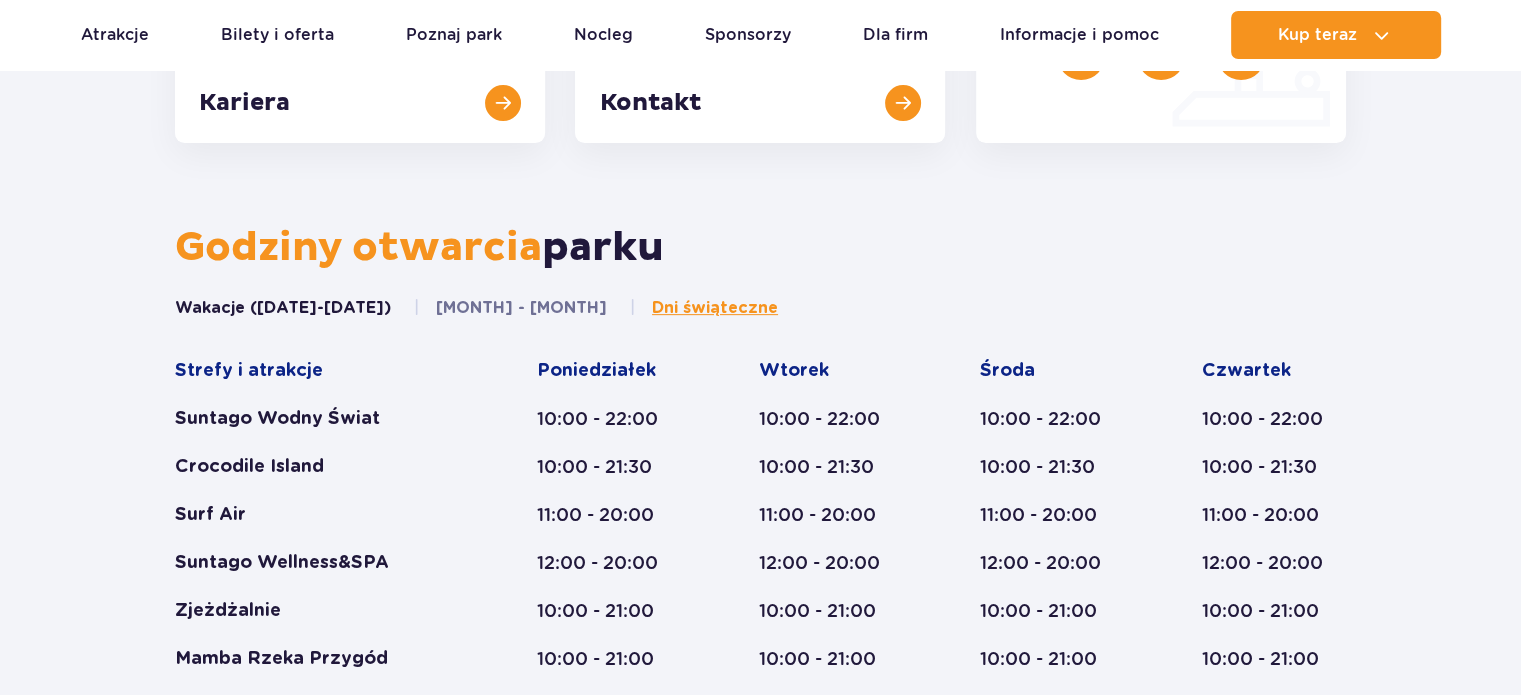 scroll, scrollTop: 0, scrollLeft: 0, axis: both 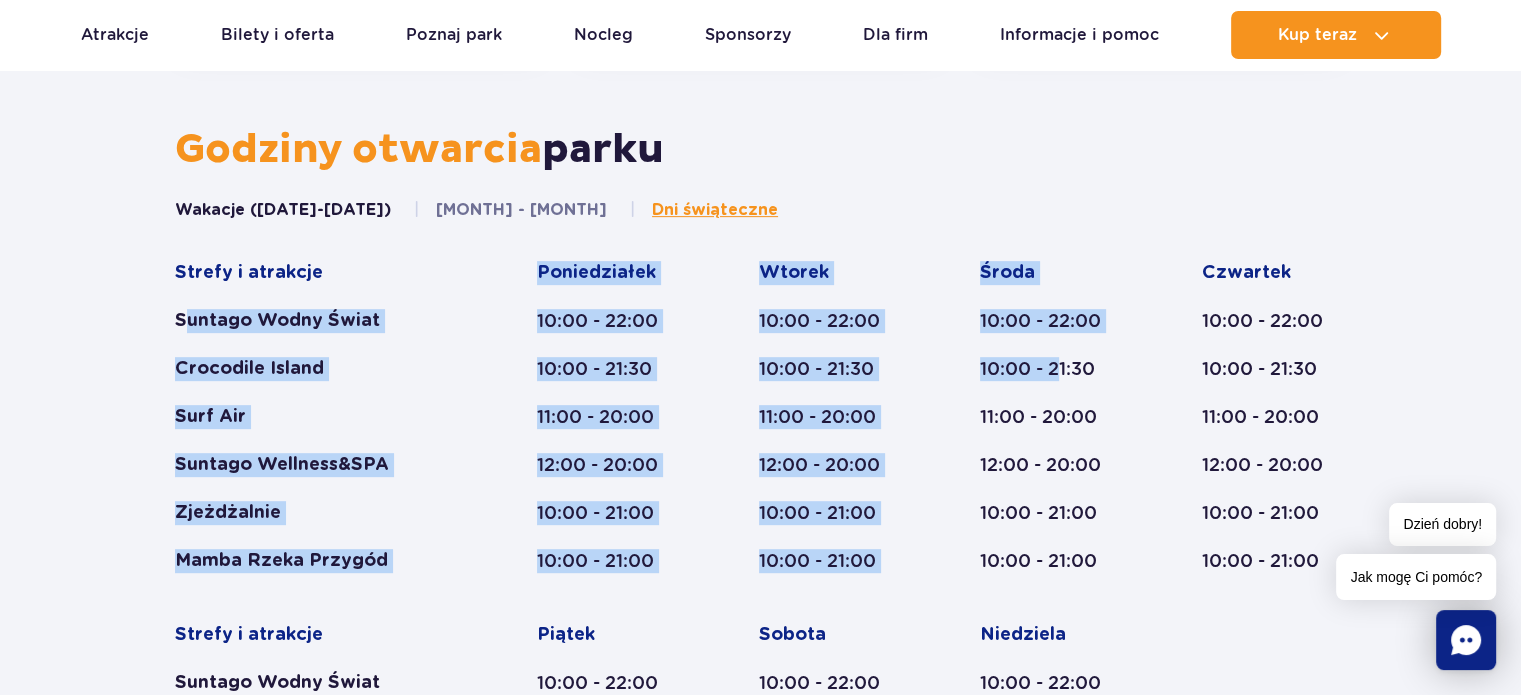 drag, startPoint x: 242, startPoint y: 320, endPoint x: 1064, endPoint y: 374, distance: 823.7718 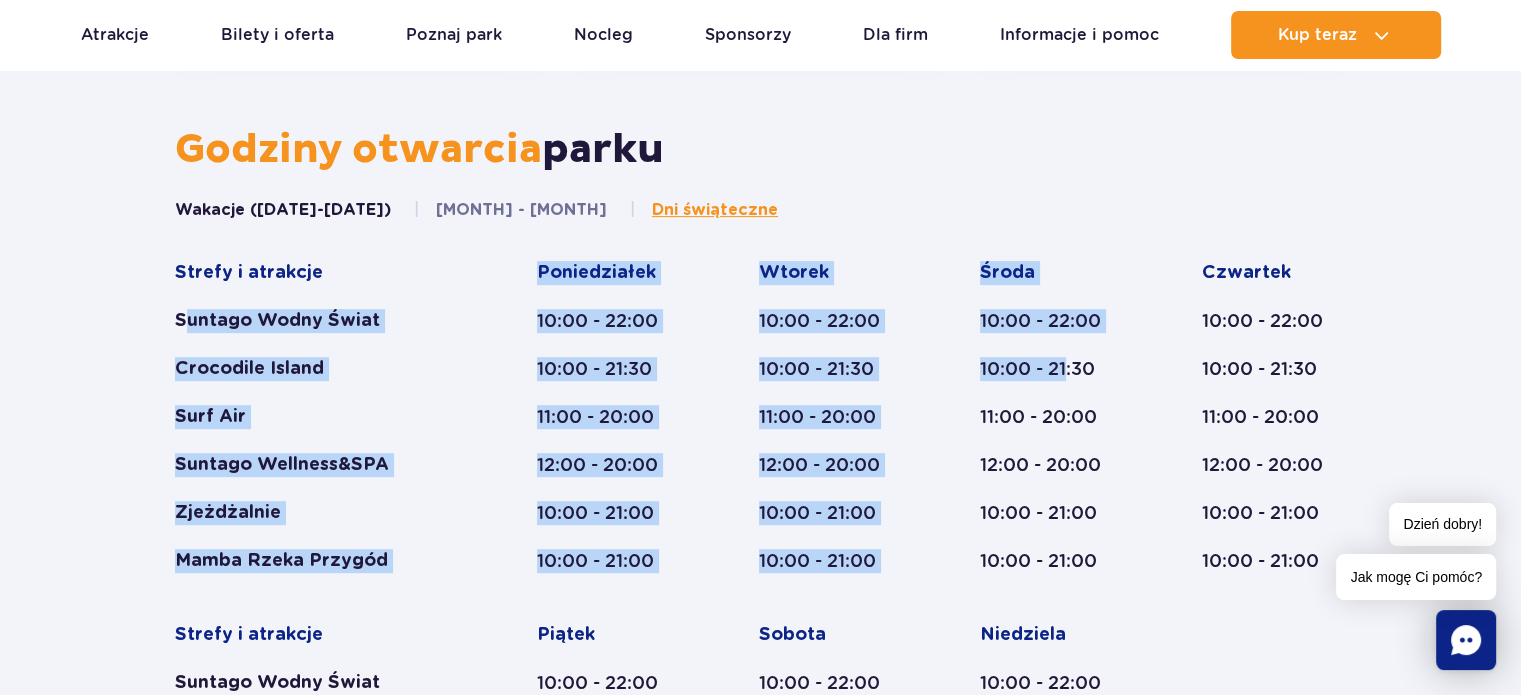 click on "10:00 - 21:30" at bounding box center (1052, 369) 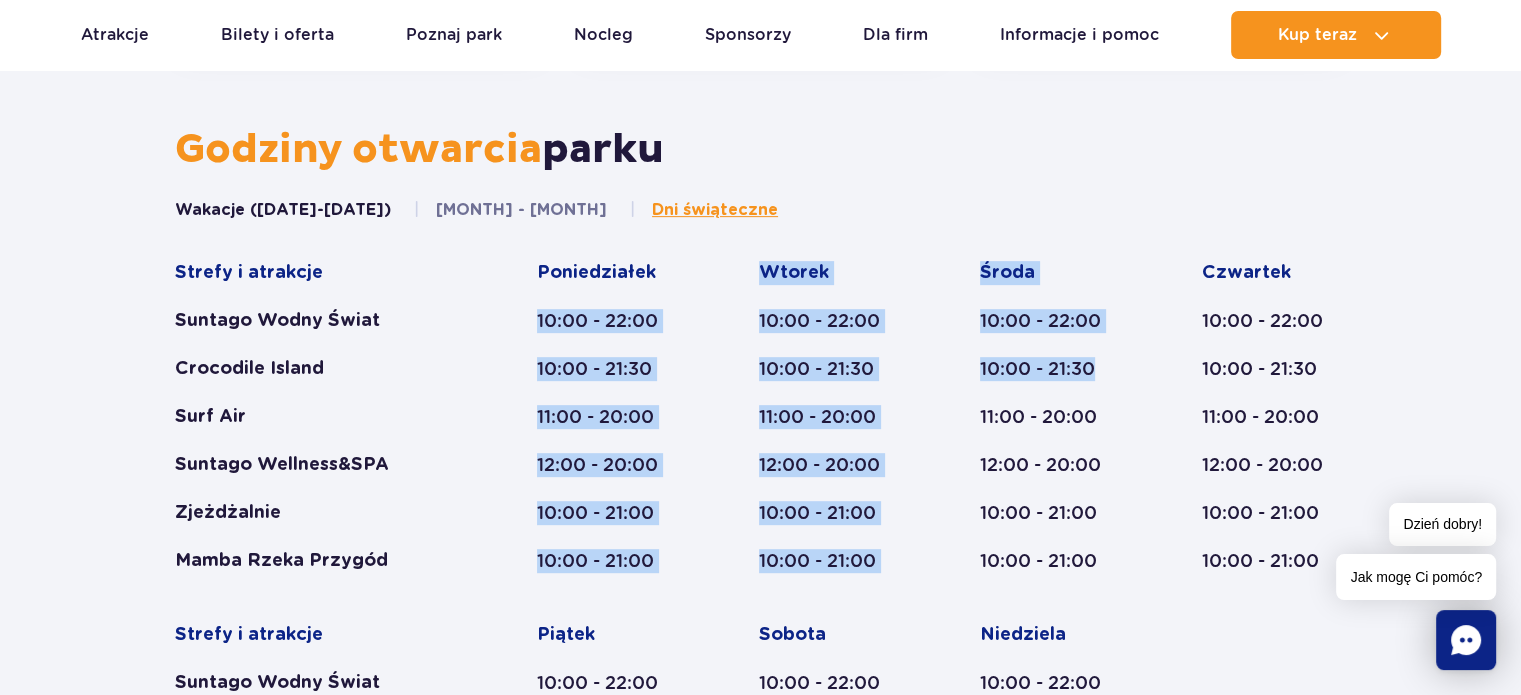 click on "Strefy i atrakcje
Suntago Wodny Świat
Crocodile Island
Surf Air
Suntago Wellness&SPA
Zjeżdżalnie
Mamba Rzeka Przygód
[DAY]
[TIME] - [TIME]
[TIME] - [TIME]
[TIME] - [TIME]
[TIME] - [TIME]
[TIME] - [TIME]
[TIME] - [TIME]
[DAY]
[TIME] - [TIME]
[TIME] - [TIME]
[TIME] - [TIME]
[TIME] - [TIME]
[TIME] - [TIME]
[TIME] - [TIME]
[DAY]
[TIME] - [TIME]
[TIME] - [TIME]
[TIME] - [TIME]
[TIME] - [TIME]
[TIME] - [TIME]
[TIME] - [TIME]
[DAY]
[TIME] - [TIME]
[TIME] - [TIME]
[TIME] - [TIME]" at bounding box center [760, 598] 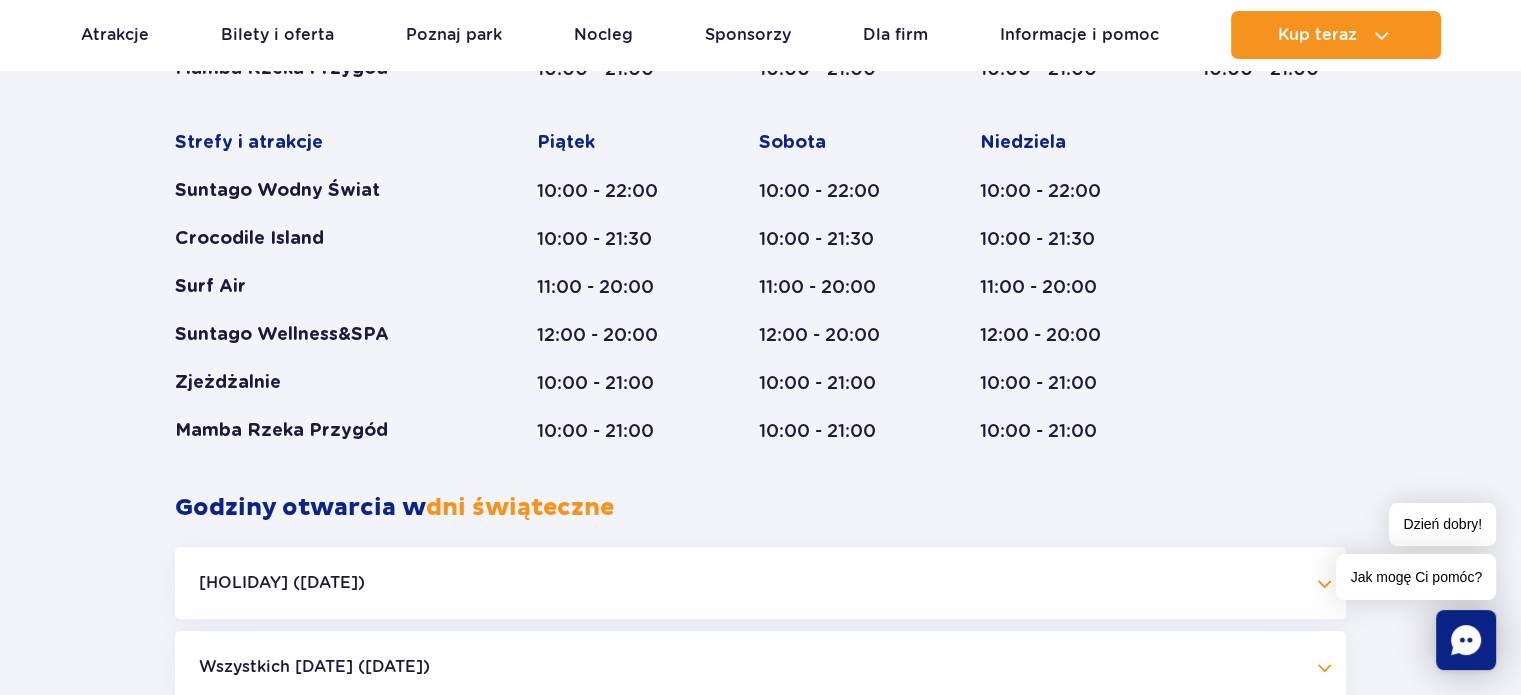 scroll, scrollTop: 1280, scrollLeft: 0, axis: vertical 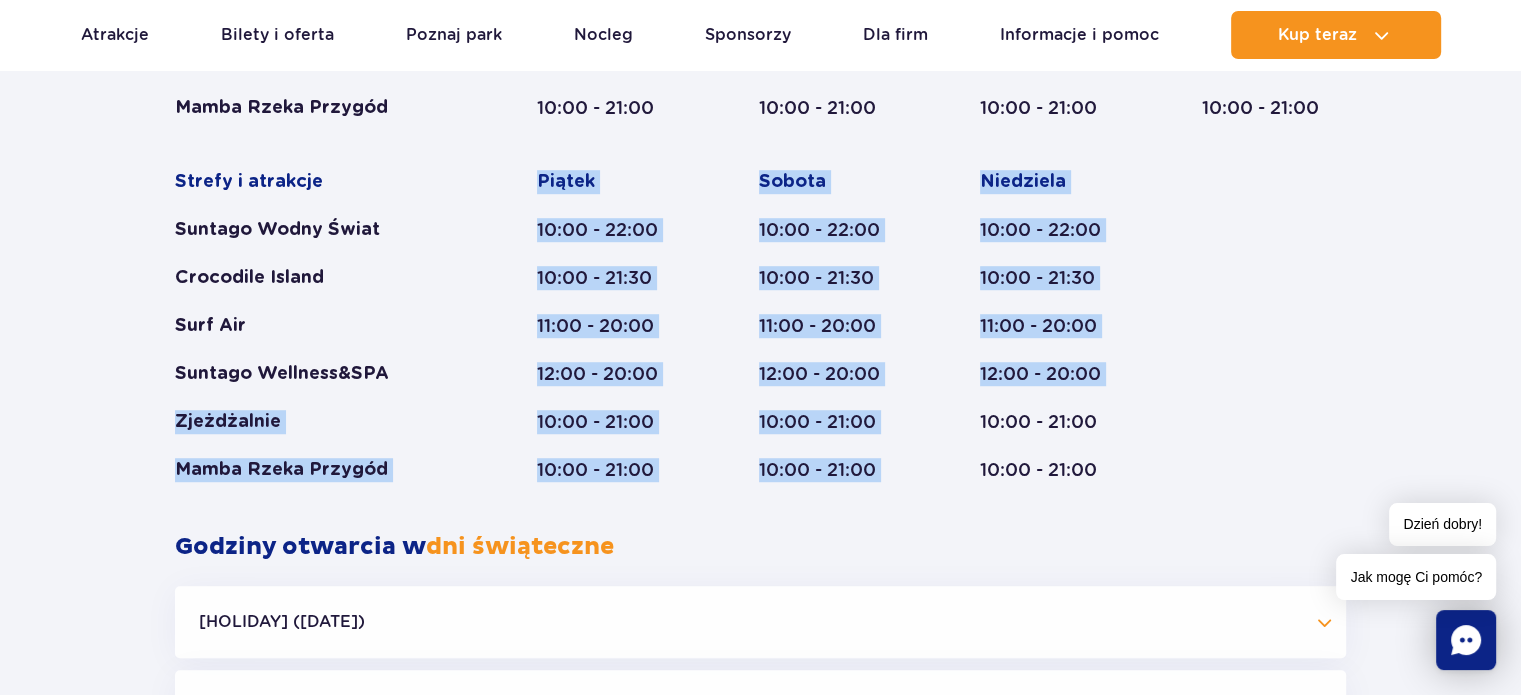 drag, startPoint x: 163, startPoint y: 412, endPoint x: 947, endPoint y: 412, distance: 784 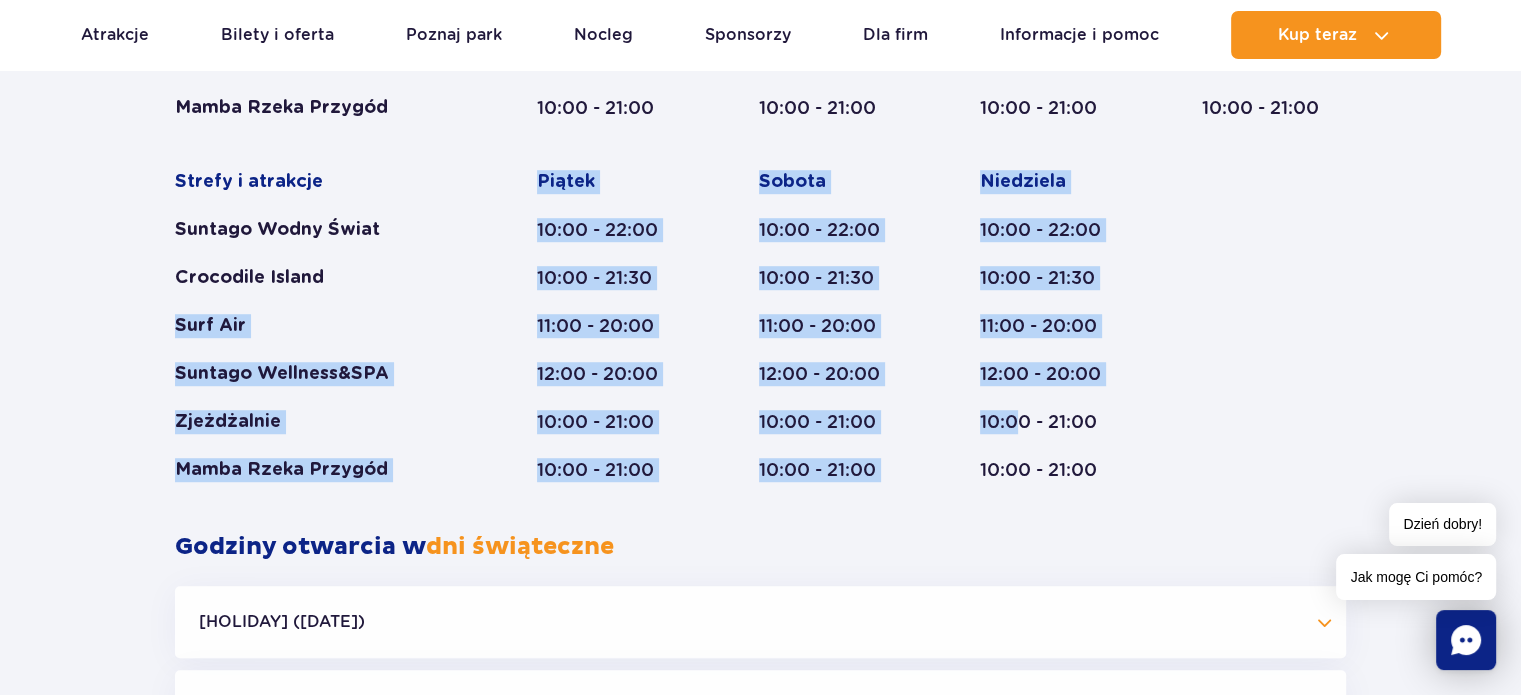 drag, startPoint x: 174, startPoint y: 349, endPoint x: 1021, endPoint y: 422, distance: 850.14 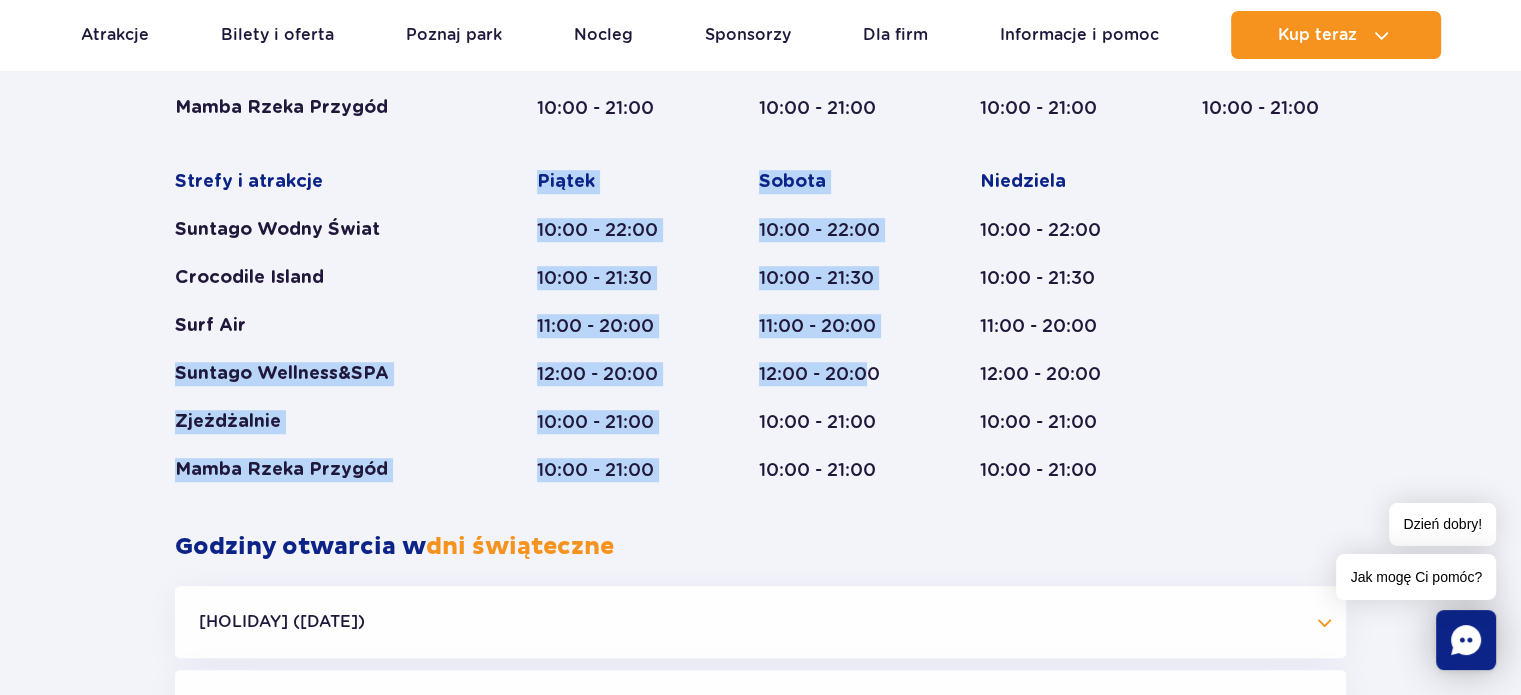 drag, startPoint x: 464, startPoint y: 319, endPoint x: 885, endPoint y: 398, distance: 428.348 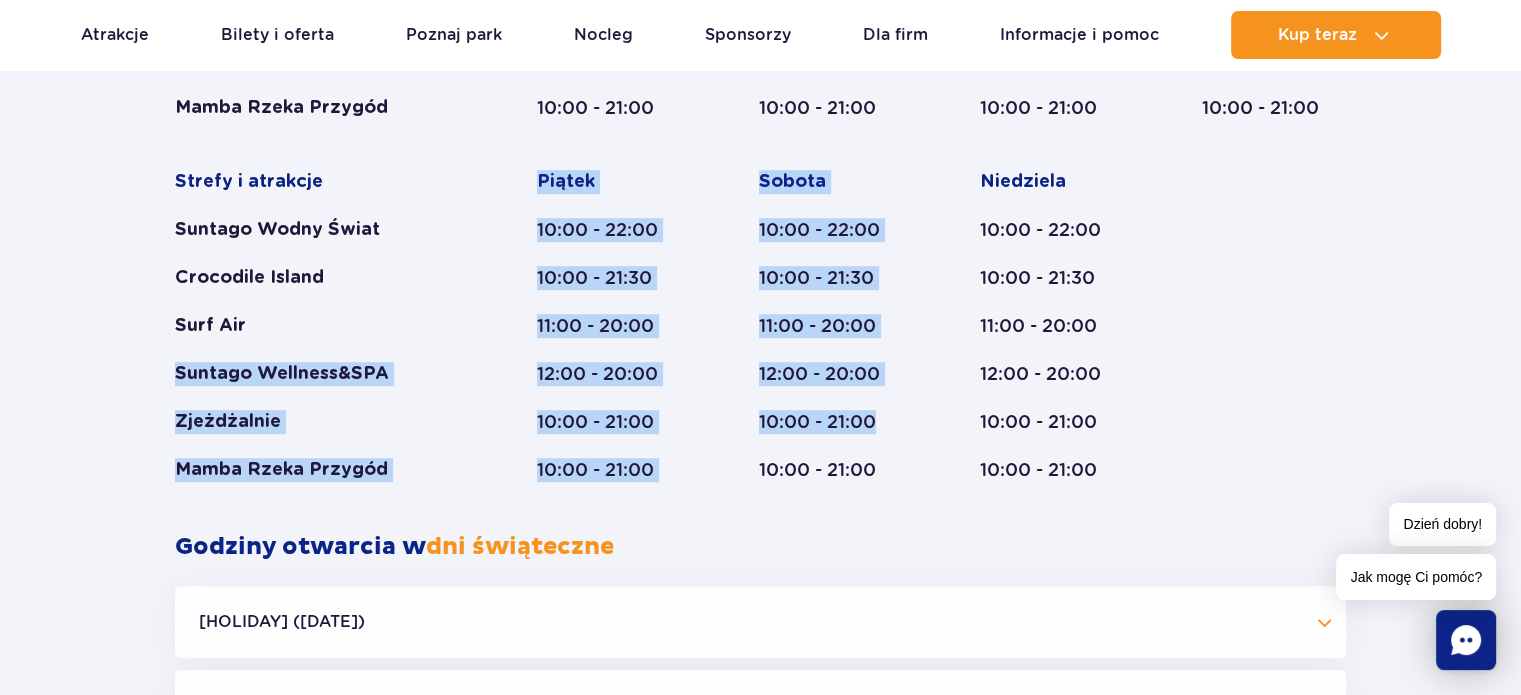 click on "[DAY]
[TIME] - [TIME]
[TIME] - [TIME]
[TIME] - [TIME]
[TIME] - [TIME]
[TIME] - [TIME]
[TIME] - [TIME]" at bounding box center (831, 326) 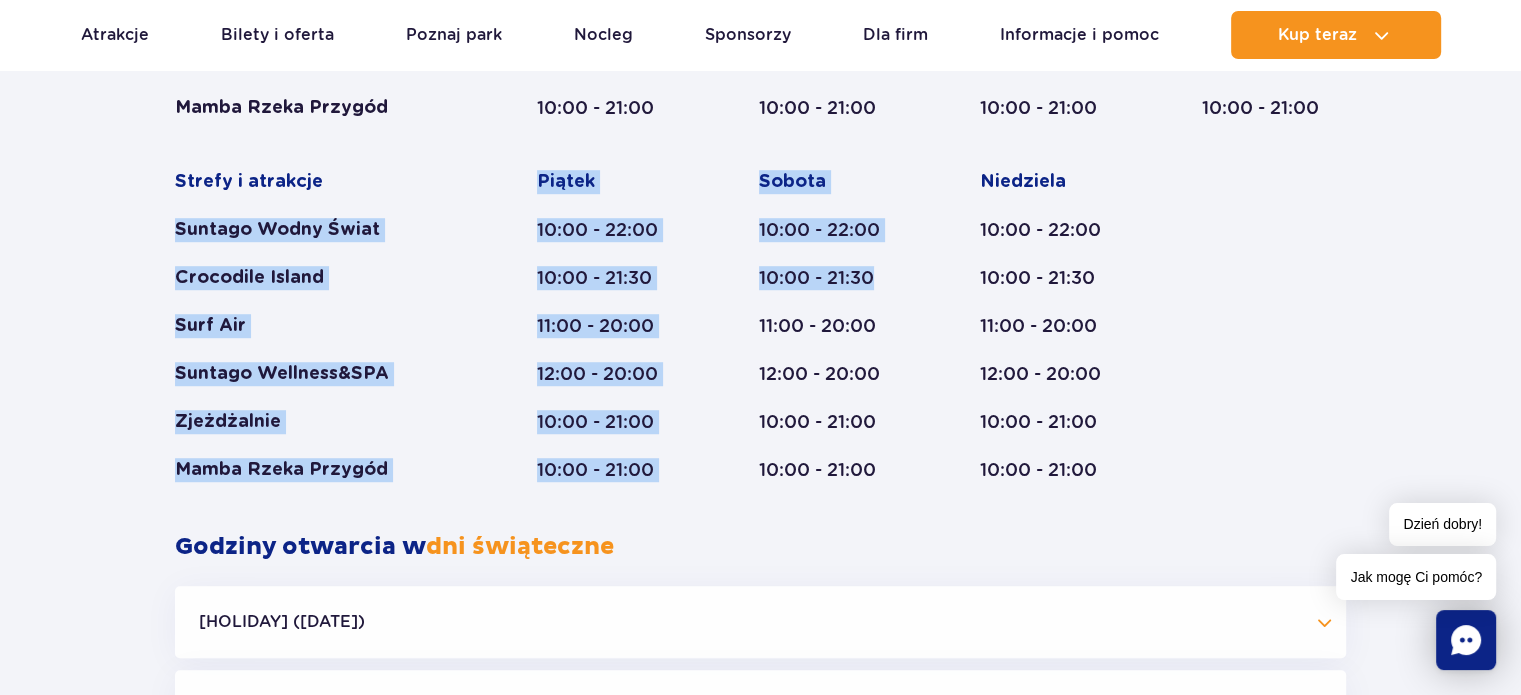 drag, startPoint x: 849, startPoint y: 287, endPoint x: 940, endPoint y: 287, distance: 91 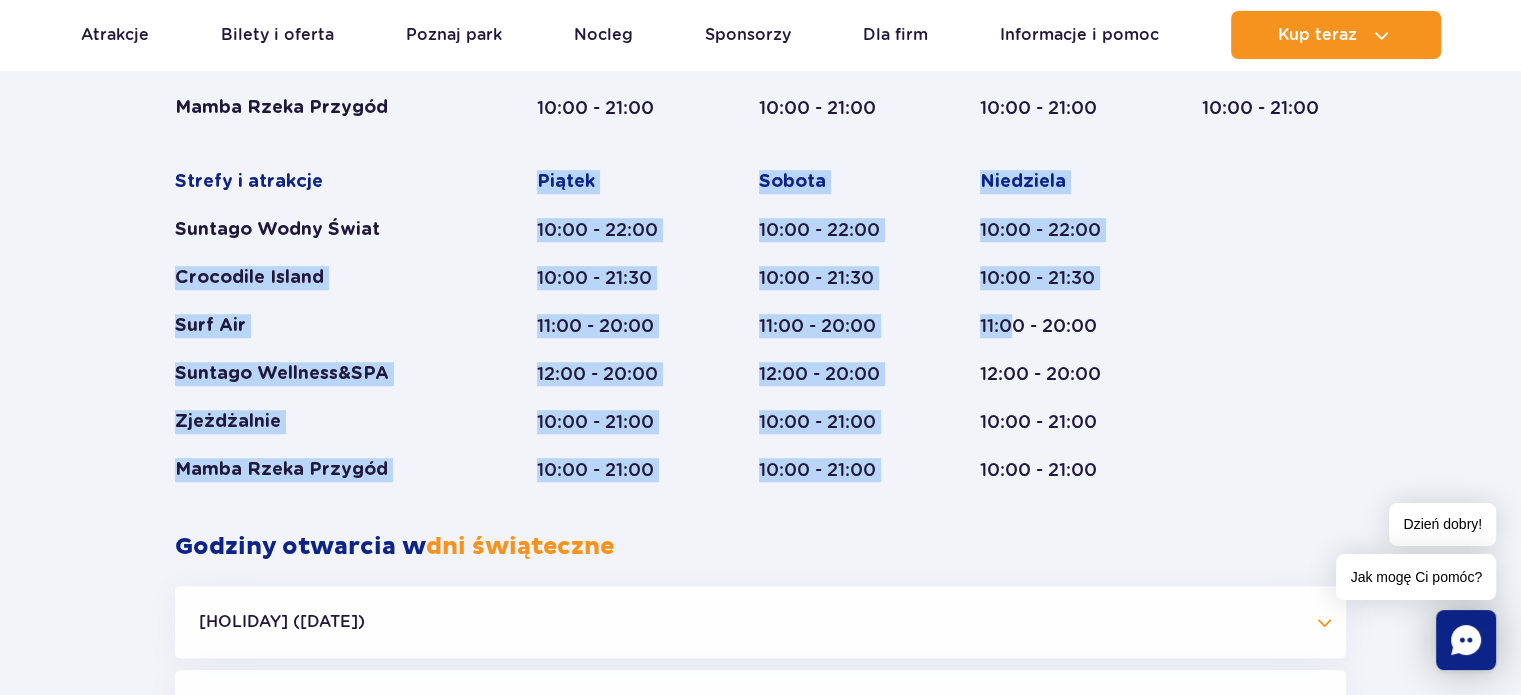 drag, startPoint x: 178, startPoint y: 279, endPoint x: 1016, endPoint y: 335, distance: 839.869 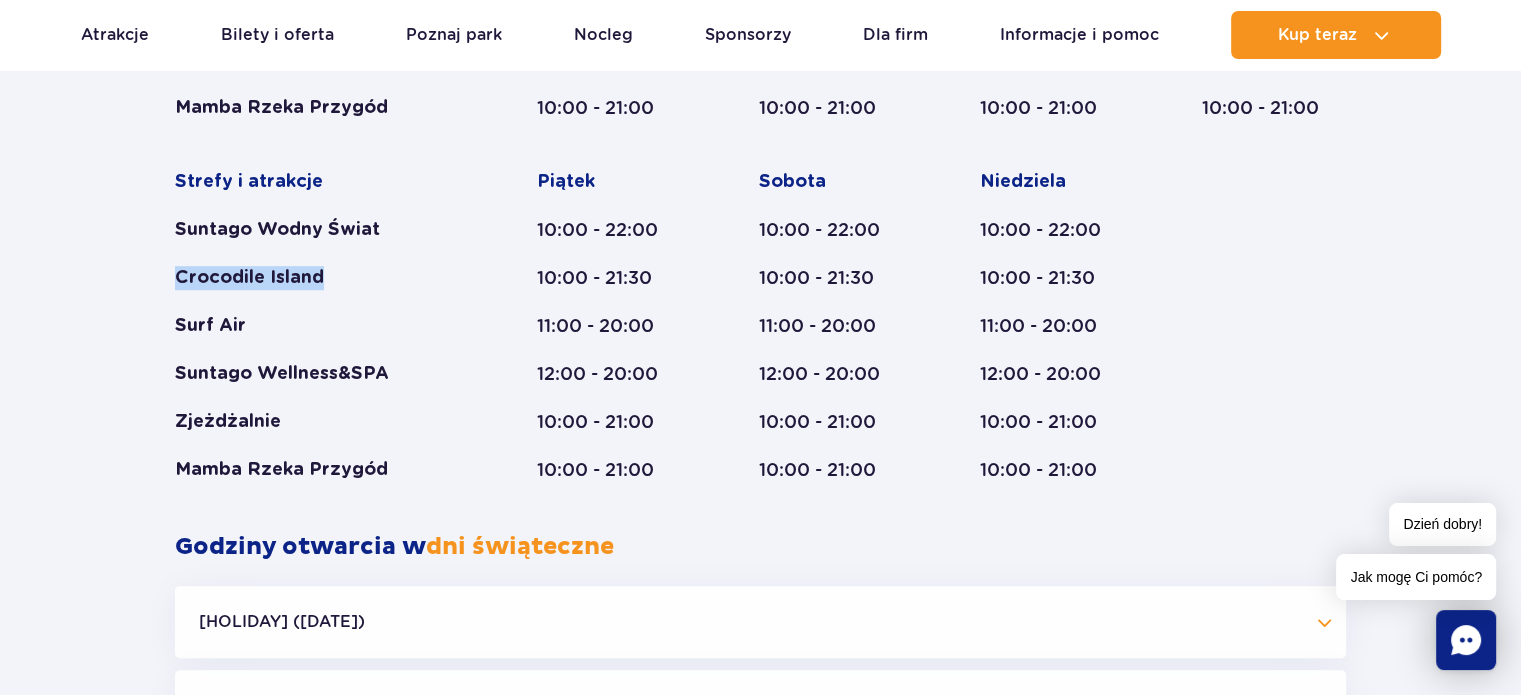 drag, startPoint x: 180, startPoint y: 277, endPoint x: 341, endPoint y: 275, distance: 161.01242 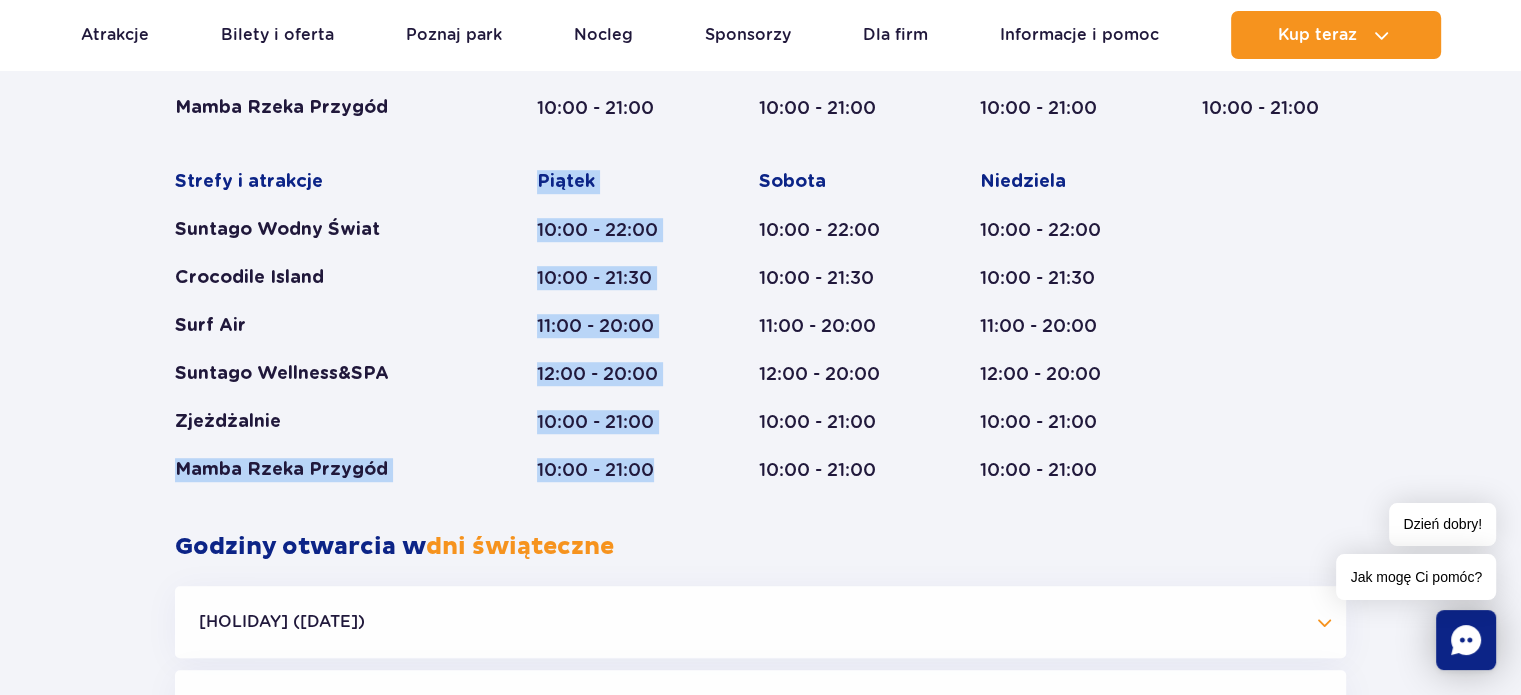 drag, startPoint x: 170, startPoint y: 457, endPoint x: 668, endPoint y: 513, distance: 501.1387 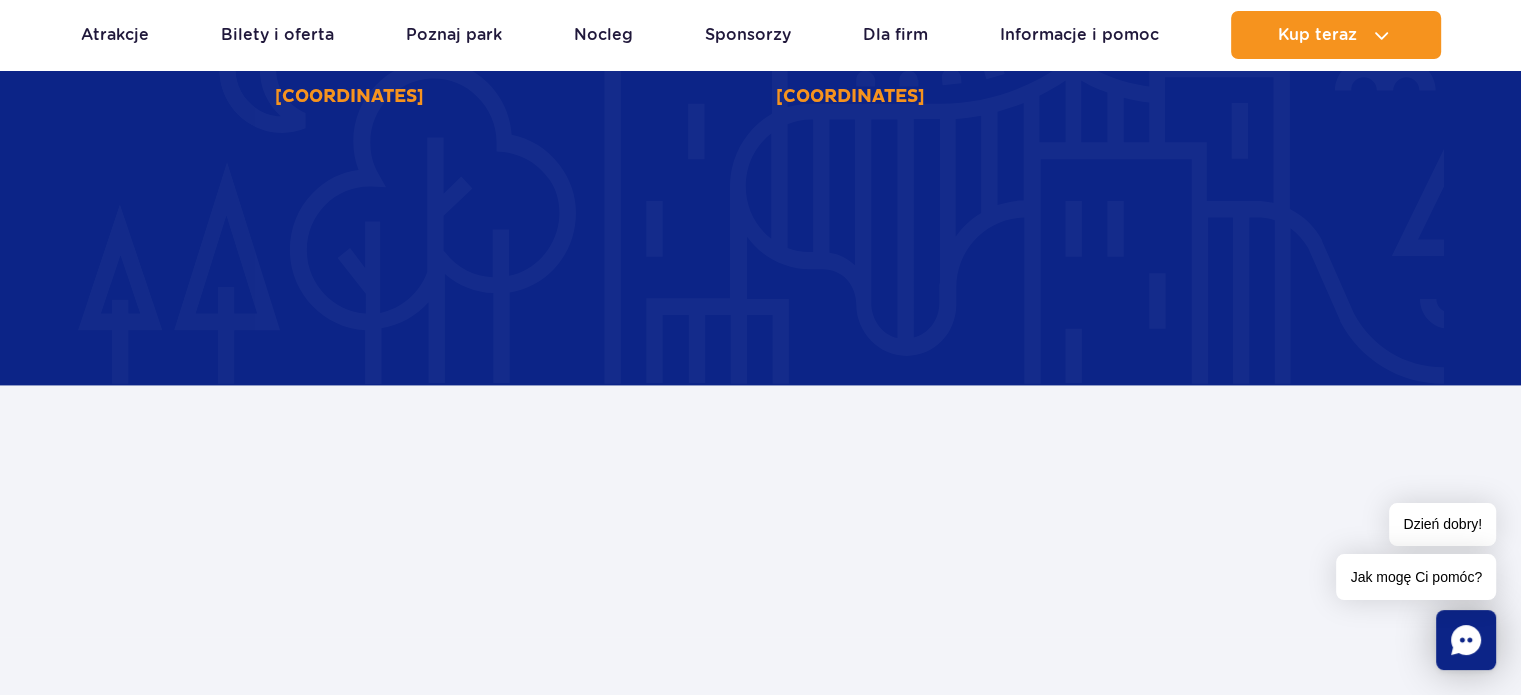 scroll, scrollTop: 2880, scrollLeft: 0, axis: vertical 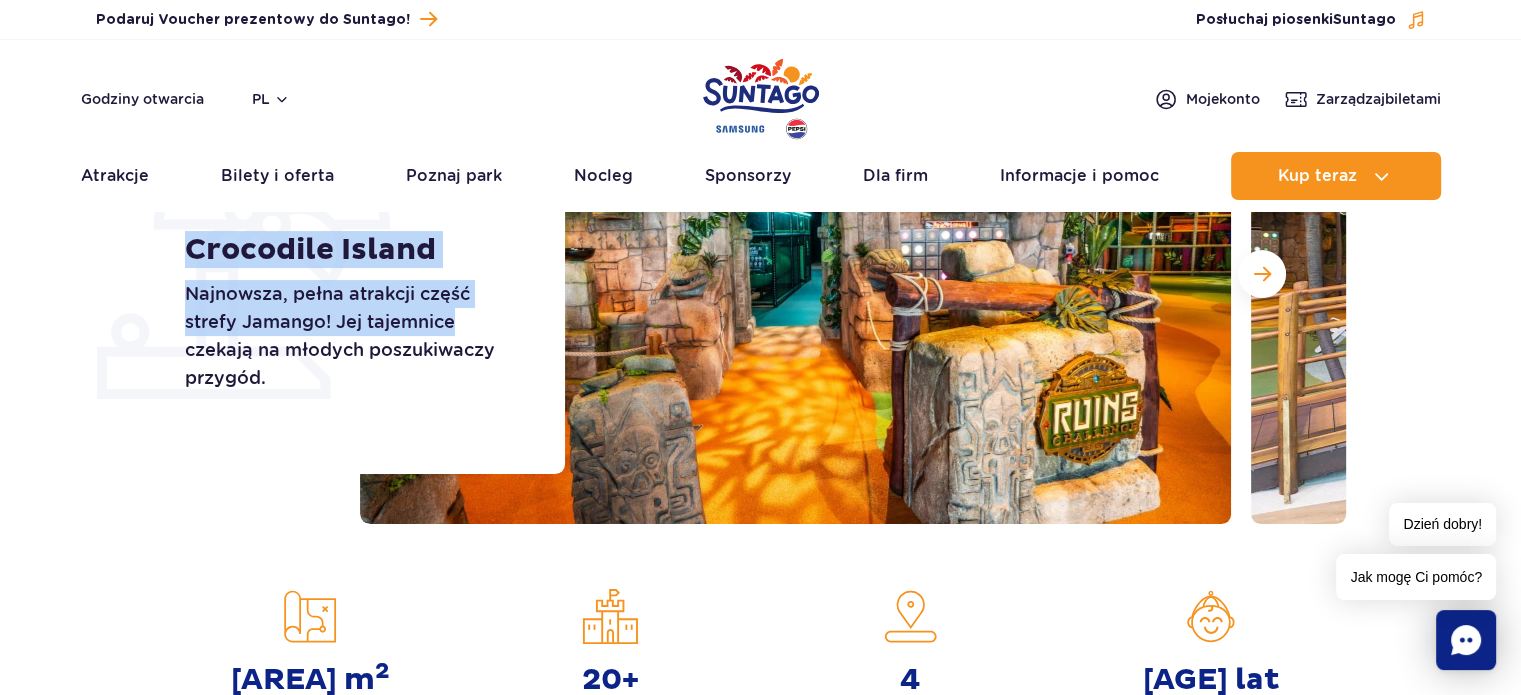 drag, startPoint x: 239, startPoint y: 271, endPoint x: 460, endPoint y: 317, distance: 225.73657 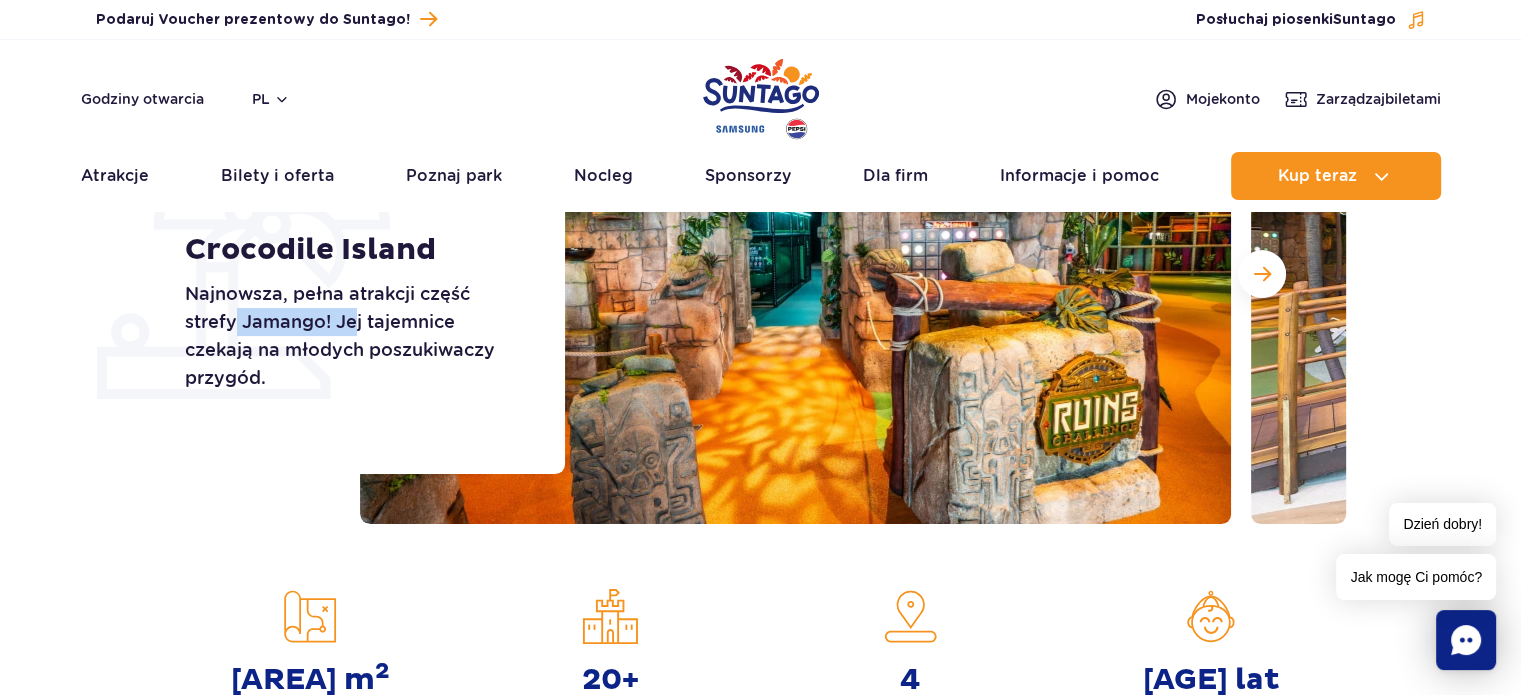 drag, startPoint x: 271, startPoint y: 315, endPoint x: 356, endPoint y: 332, distance: 86.683334 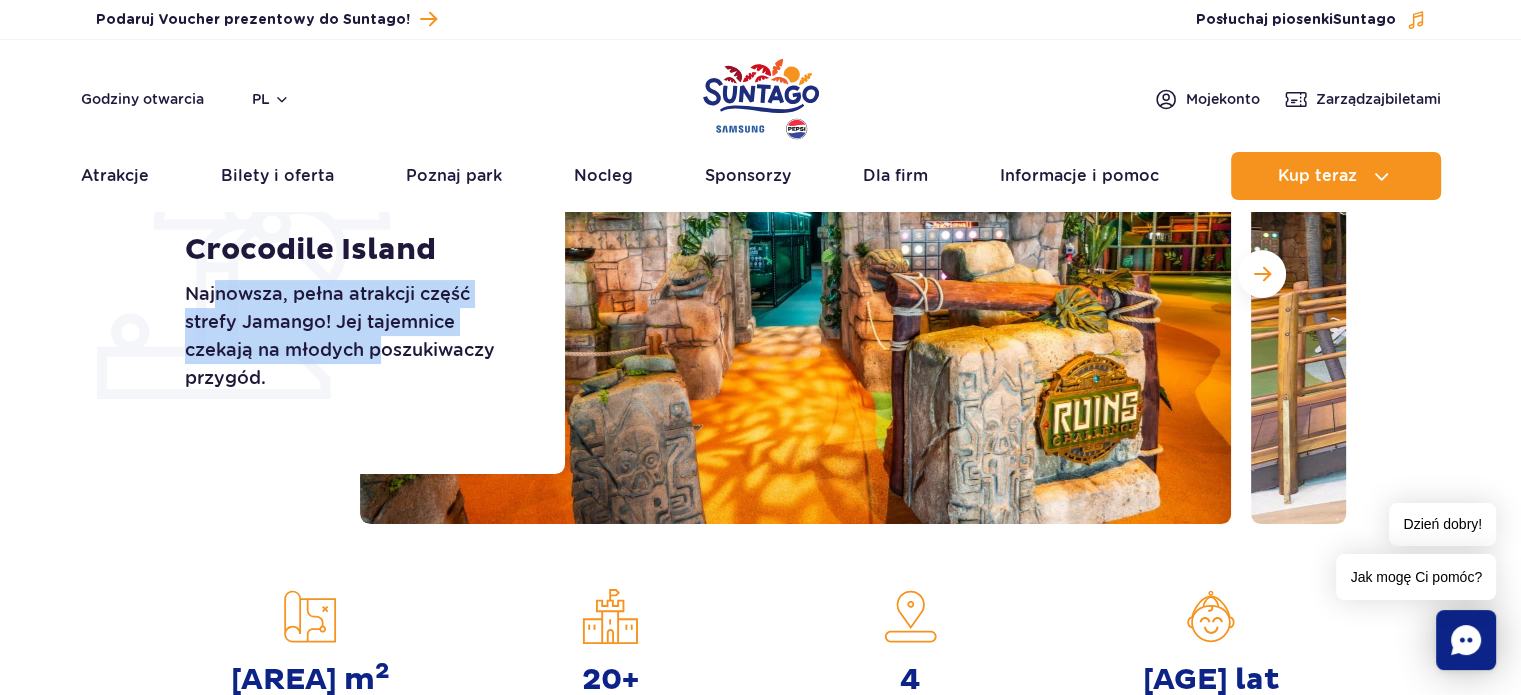 drag, startPoint x: 317, startPoint y: 336, endPoint x: 385, endPoint y: 350, distance: 69.426216 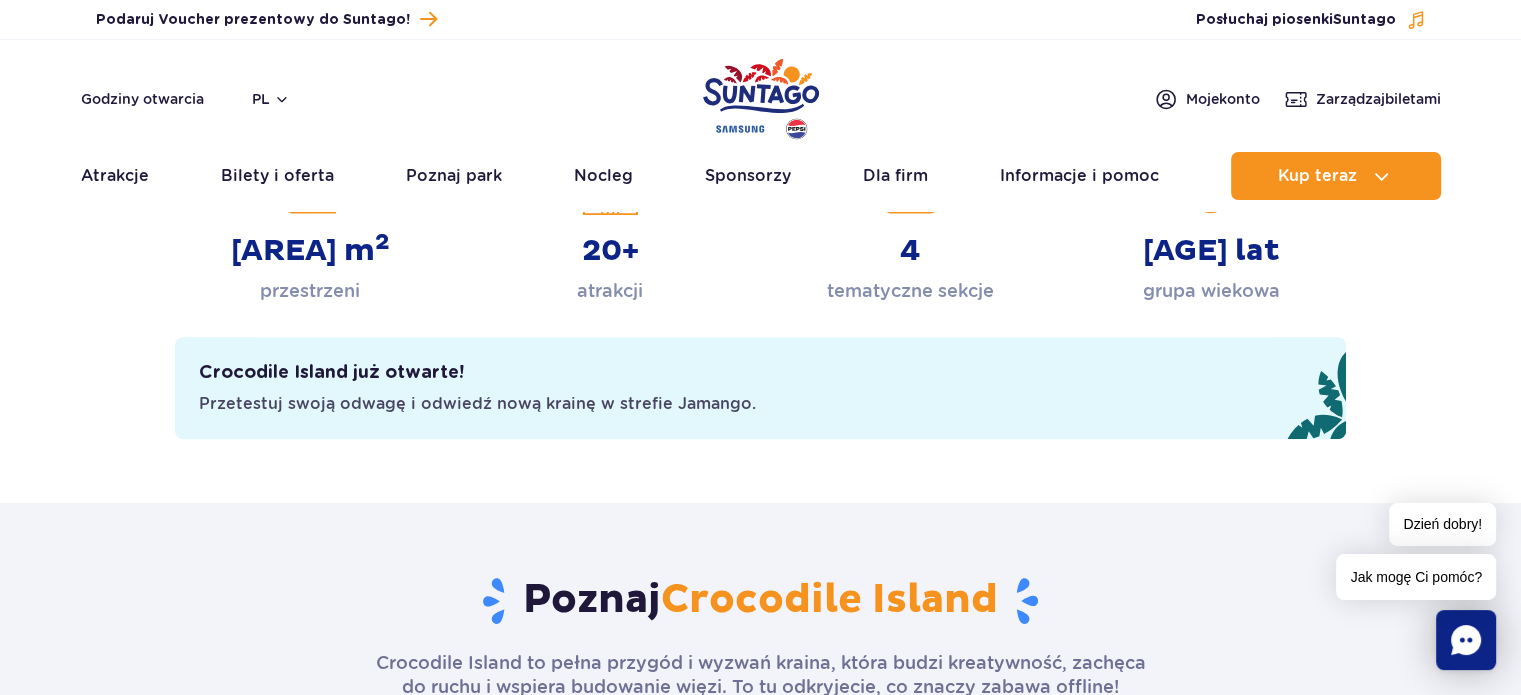 scroll, scrollTop: 500, scrollLeft: 0, axis: vertical 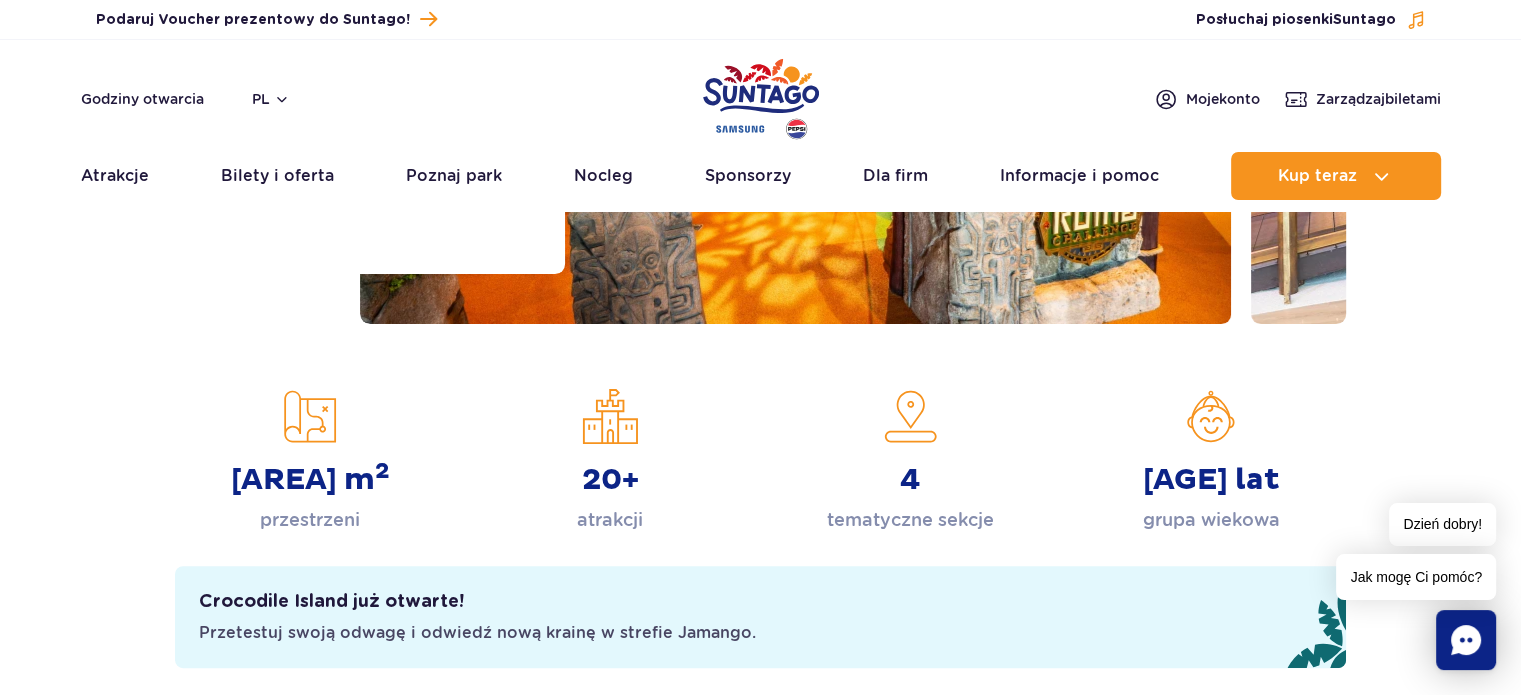 click on "20+
atrakcji" at bounding box center (610, 461) 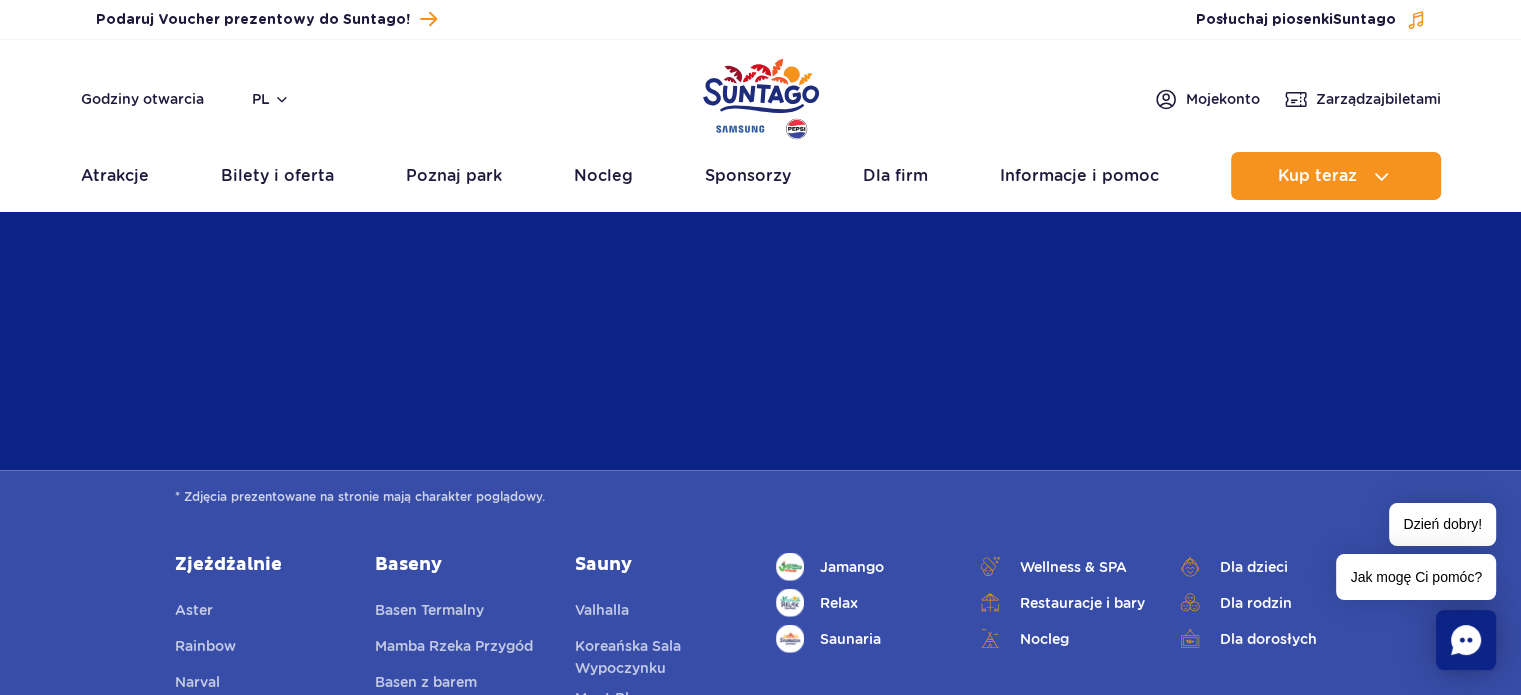 scroll, scrollTop: 5600, scrollLeft: 0, axis: vertical 